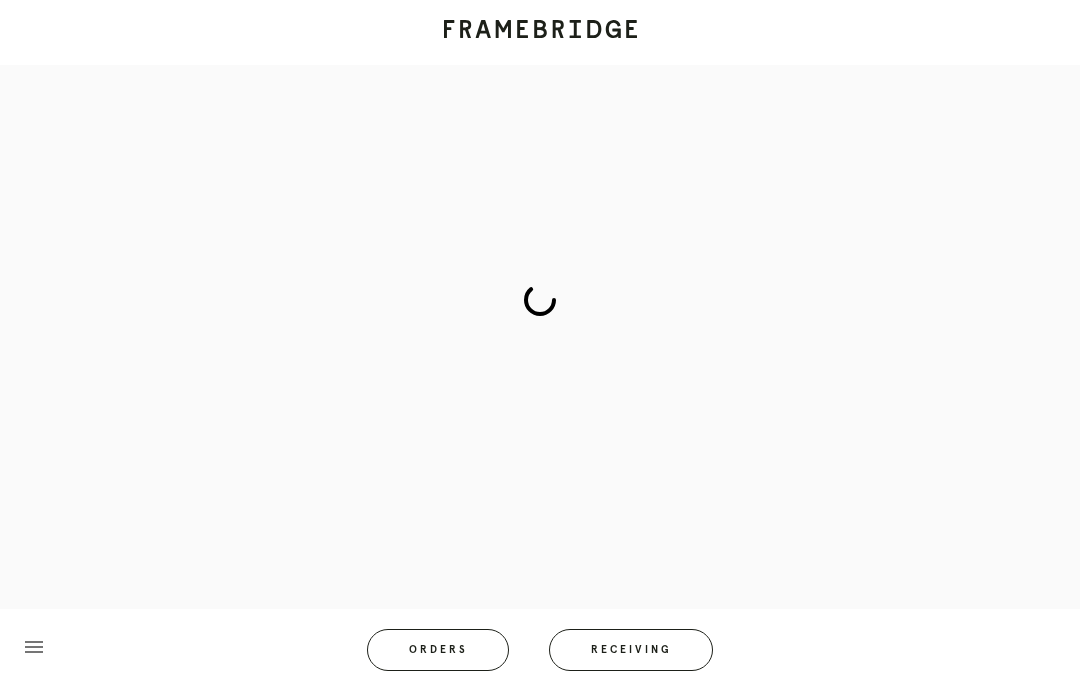 click on "Receiving" at bounding box center (631, 650) 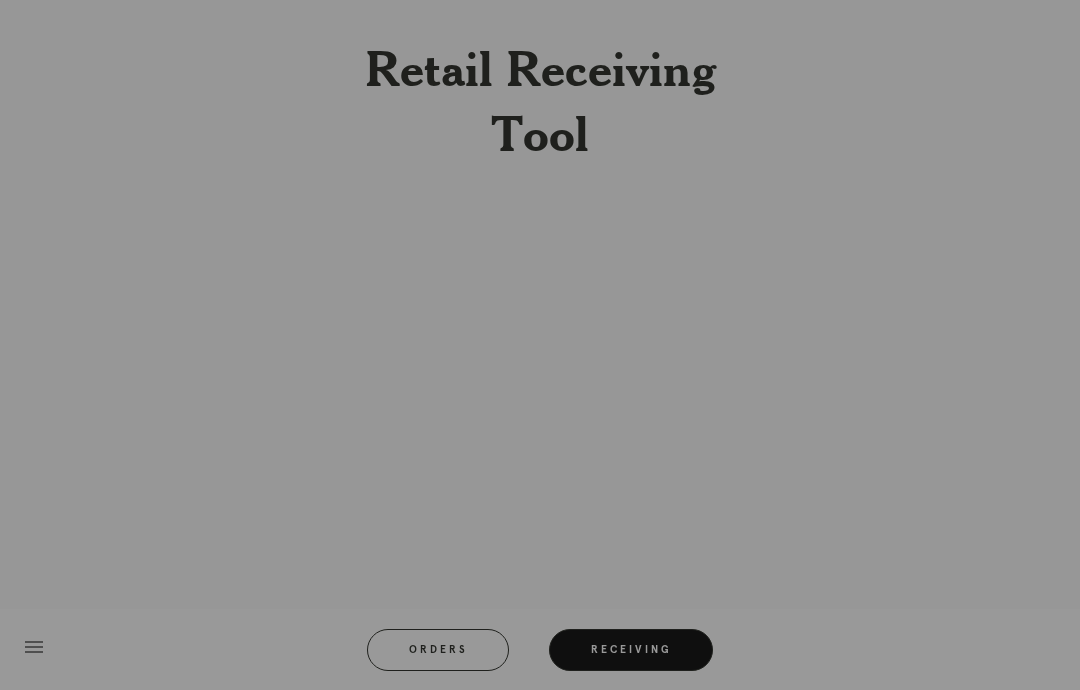scroll, scrollTop: 80, scrollLeft: 0, axis: vertical 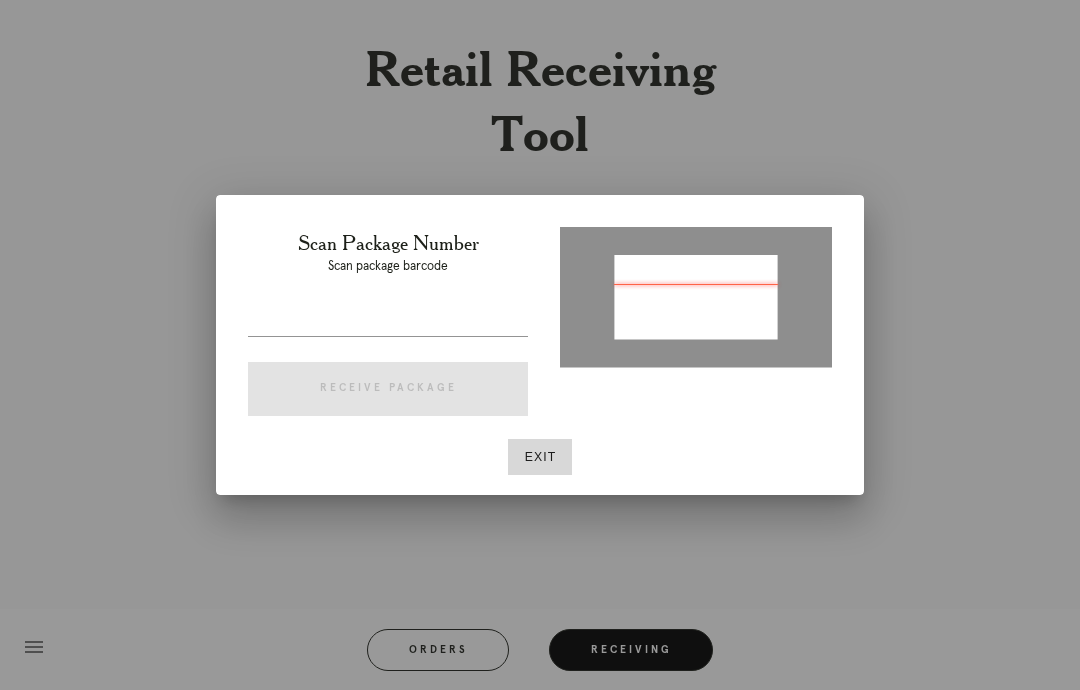 type on "[PACKAGE_ID]" 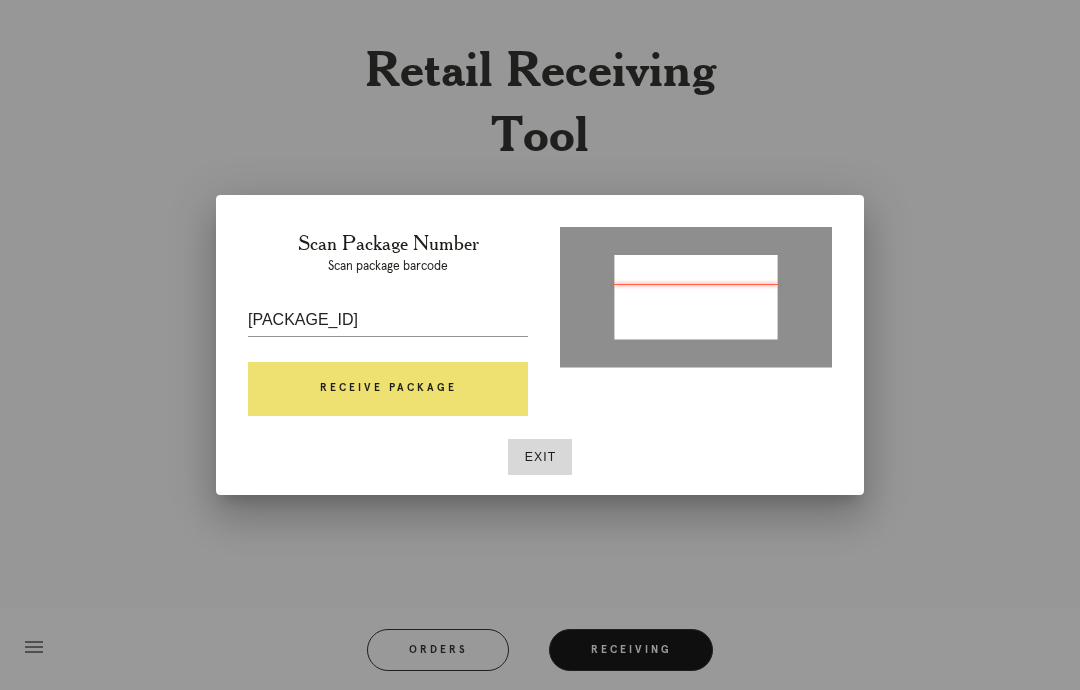 click on "Receive Package" at bounding box center (388, 389) 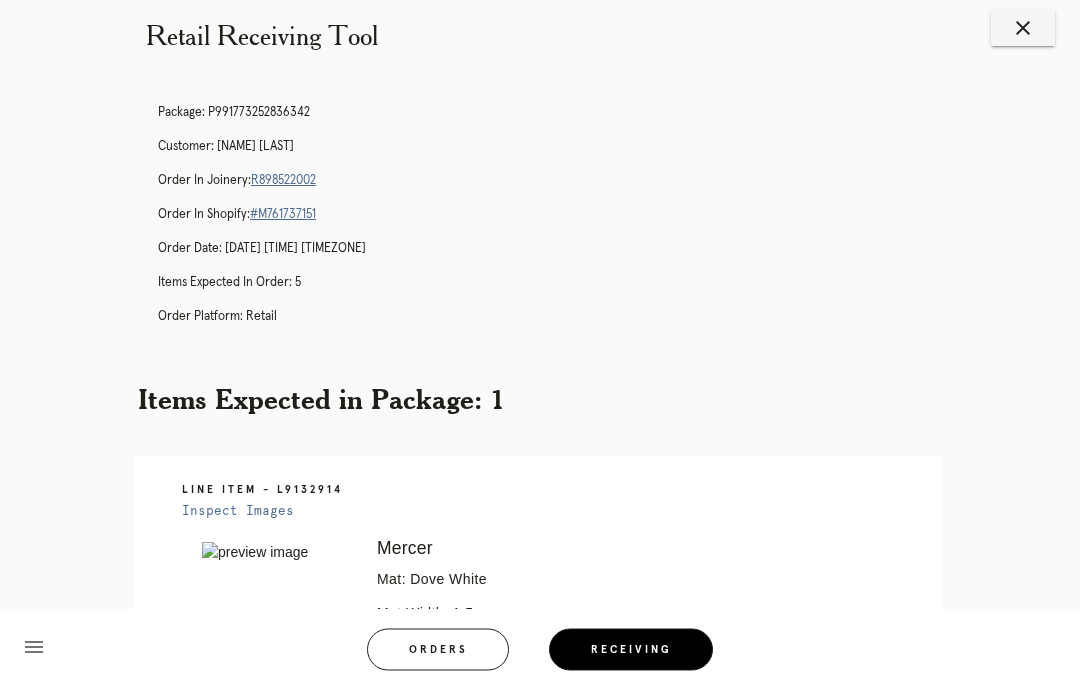 scroll, scrollTop: 33, scrollLeft: 0, axis: vertical 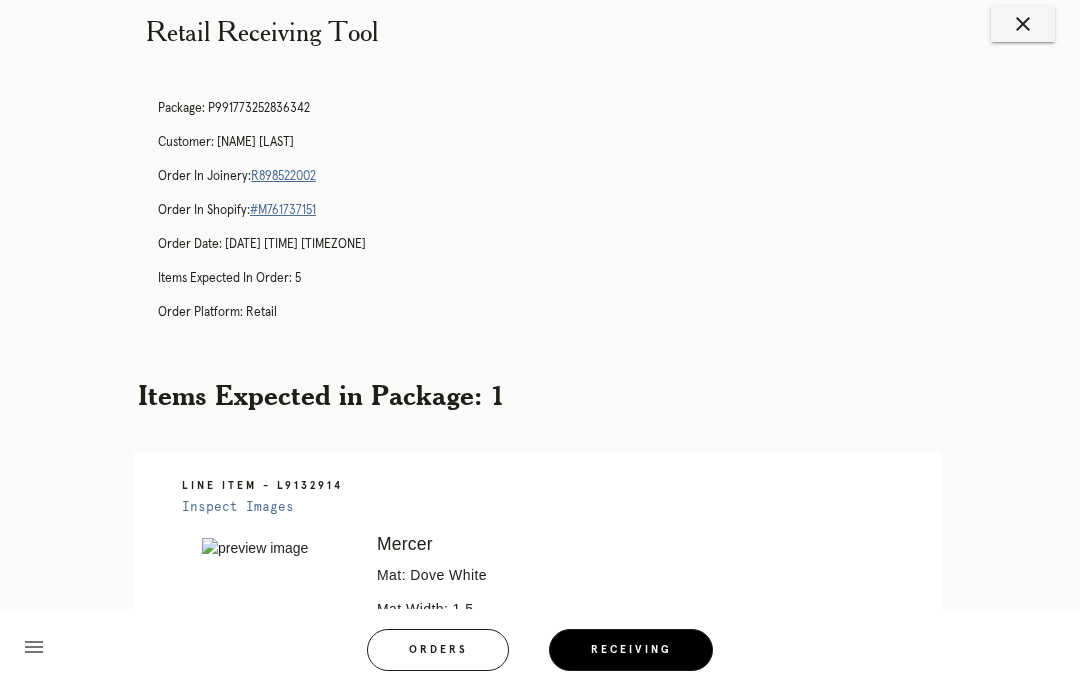 click on "R898522002" at bounding box center [283, 176] 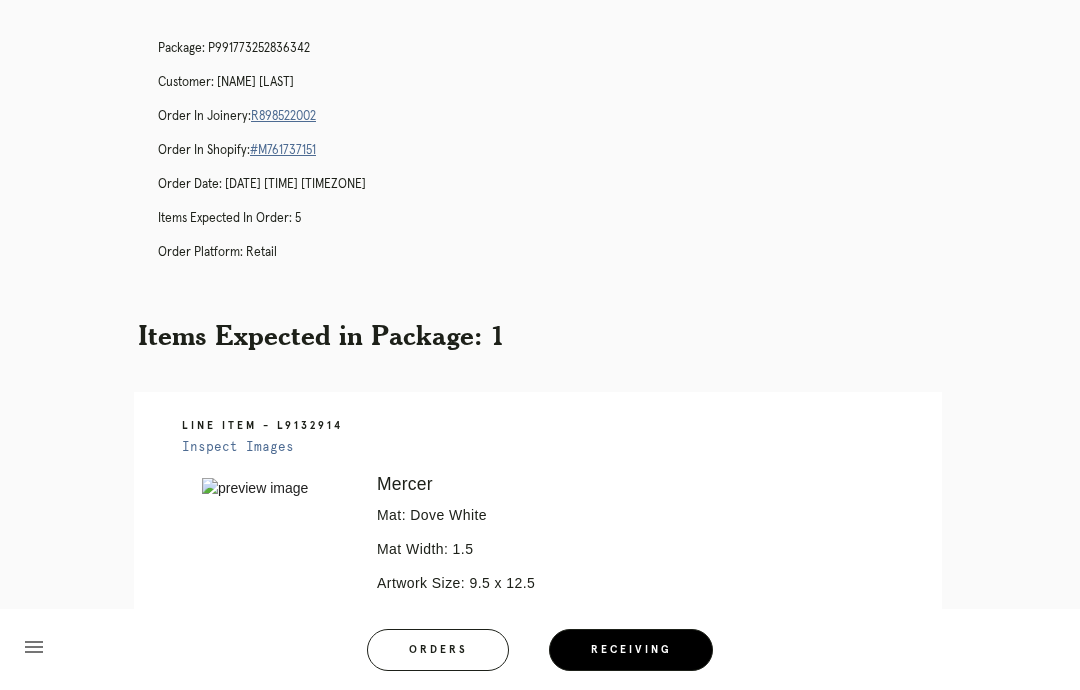 scroll, scrollTop: 0, scrollLeft: 0, axis: both 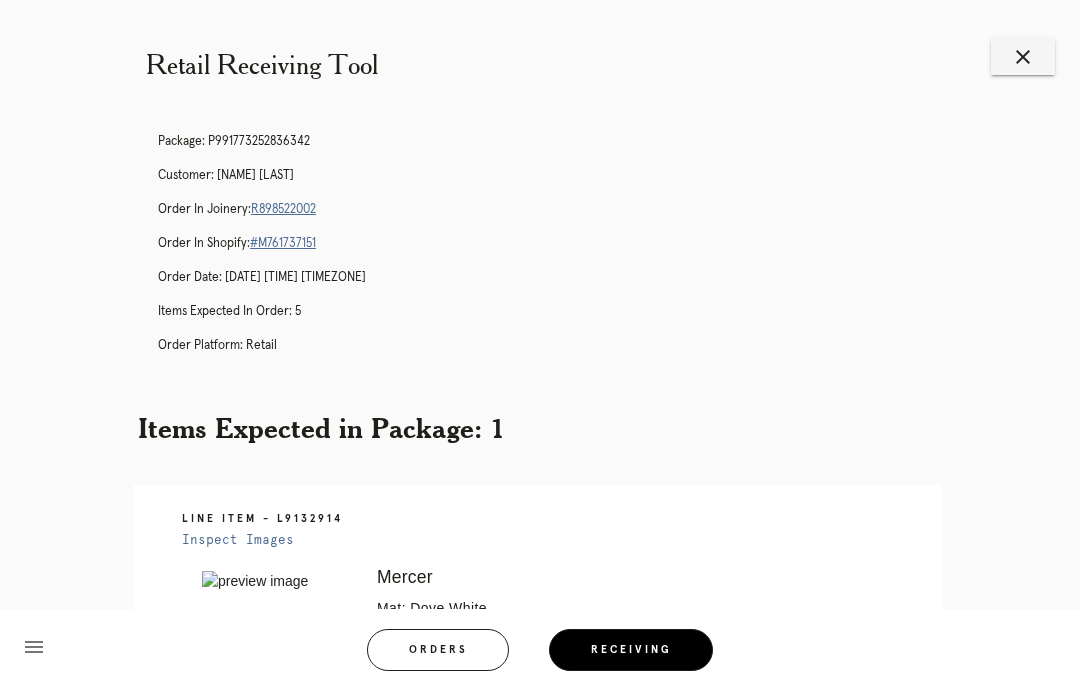 click on "Orders" at bounding box center [438, 650] 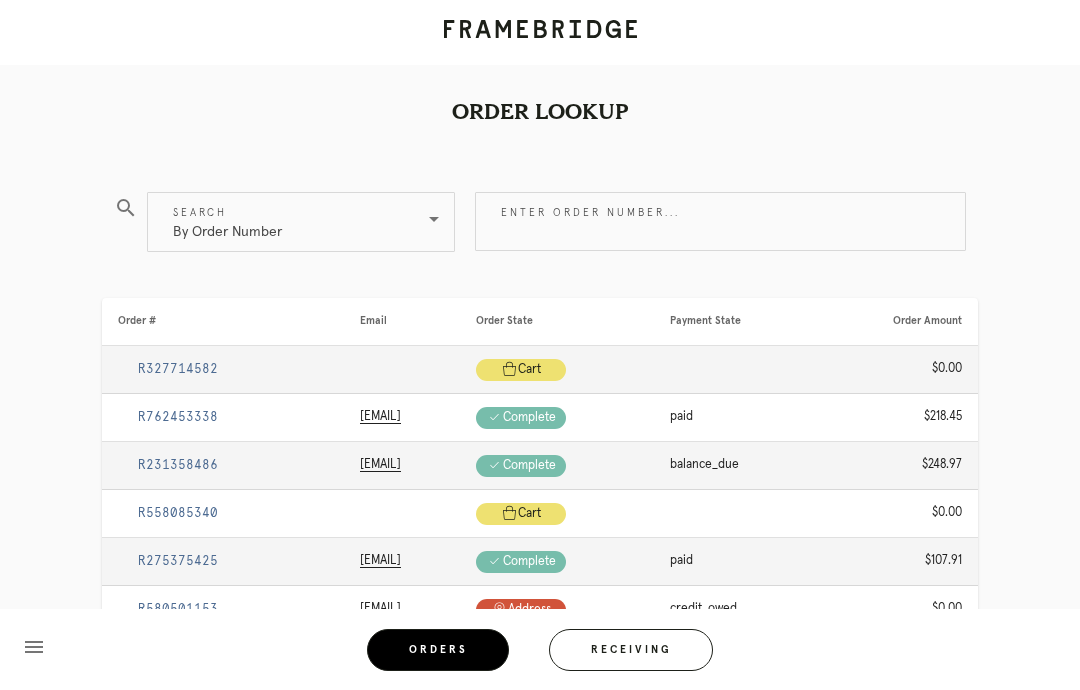 click on "Receiving" at bounding box center [631, 650] 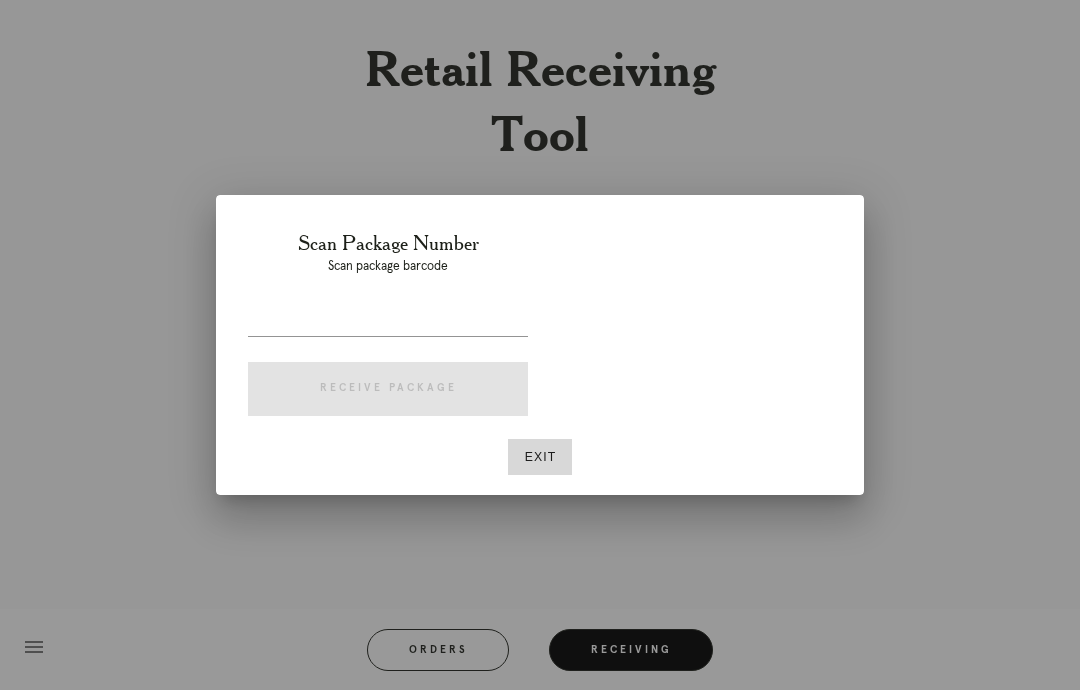 click at bounding box center (388, 320) 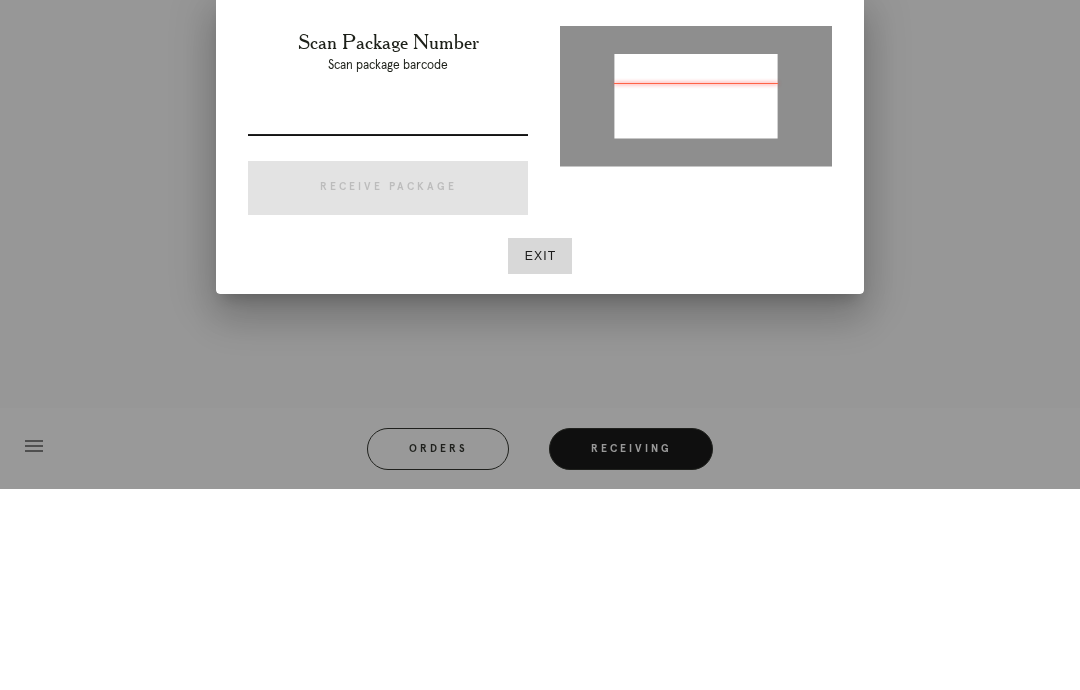 click at bounding box center (388, 320) 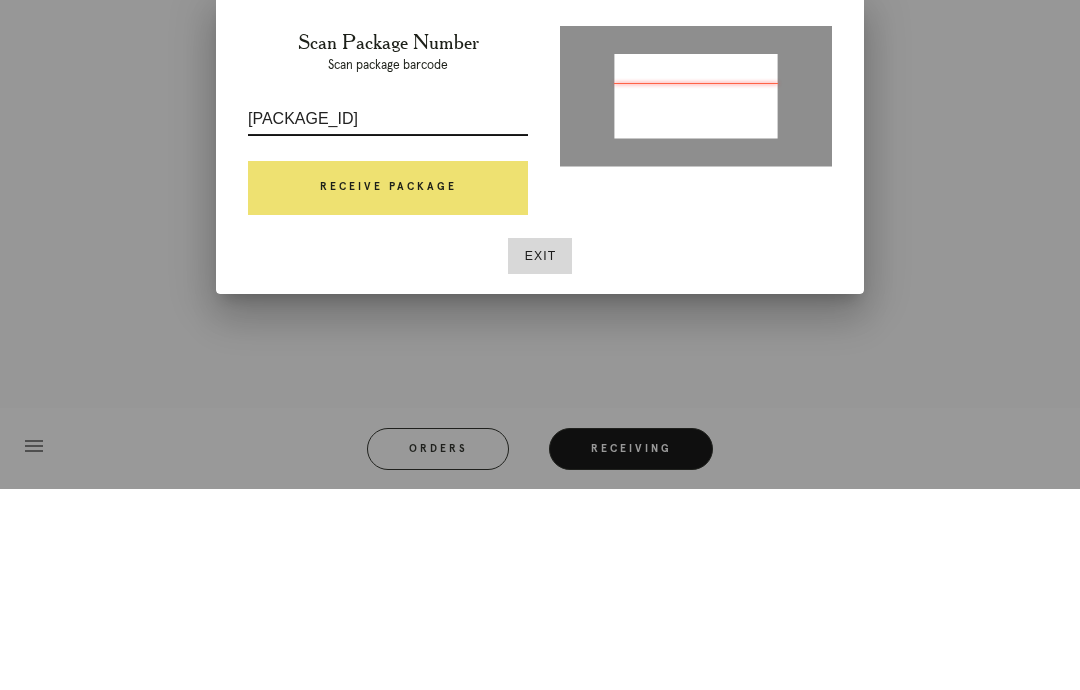 type on "P446635002900247" 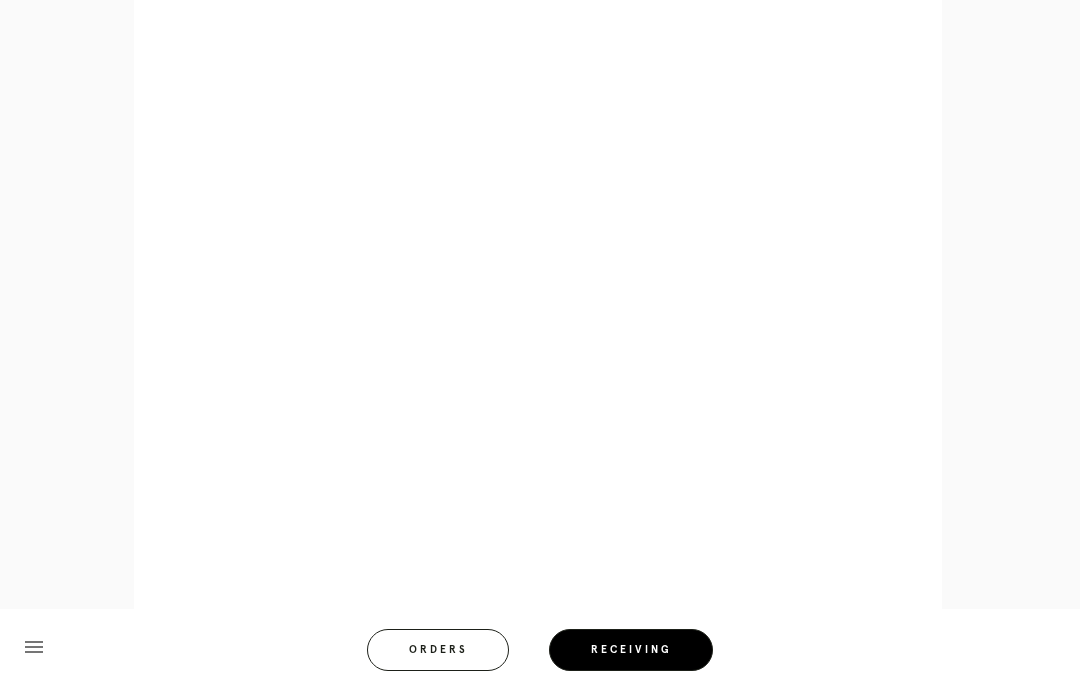 scroll, scrollTop: 837, scrollLeft: 0, axis: vertical 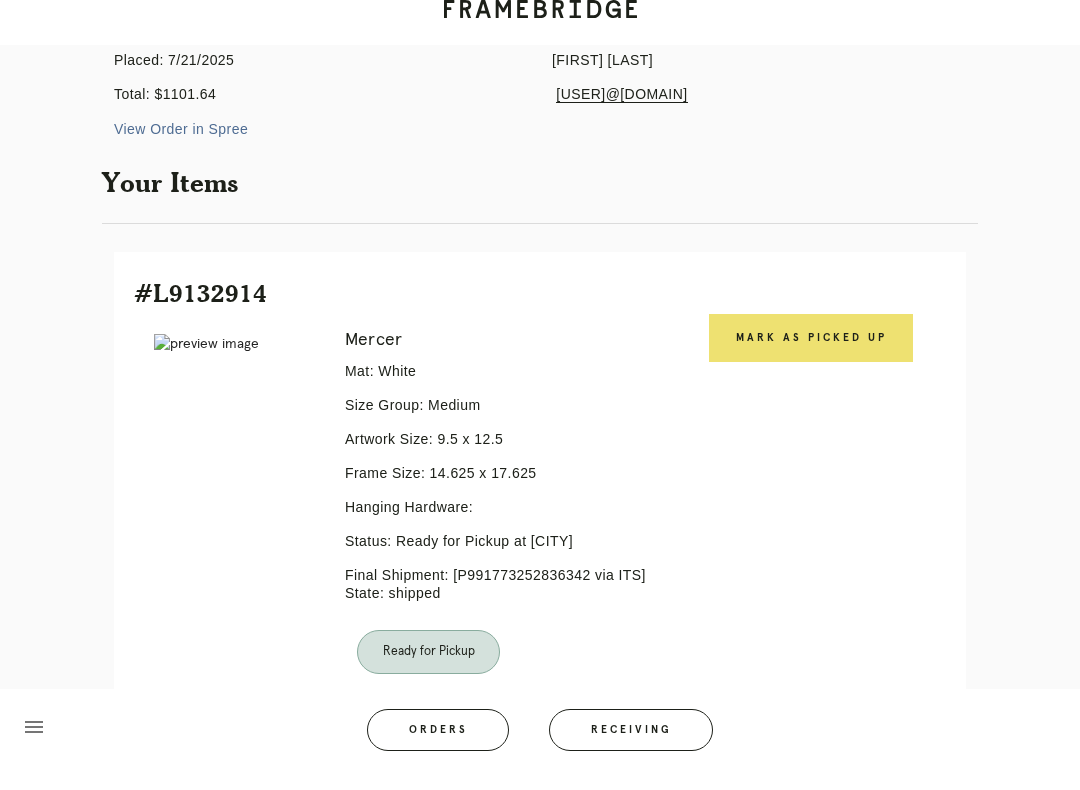 click on "Mark as Picked Up" at bounding box center [811, 358] 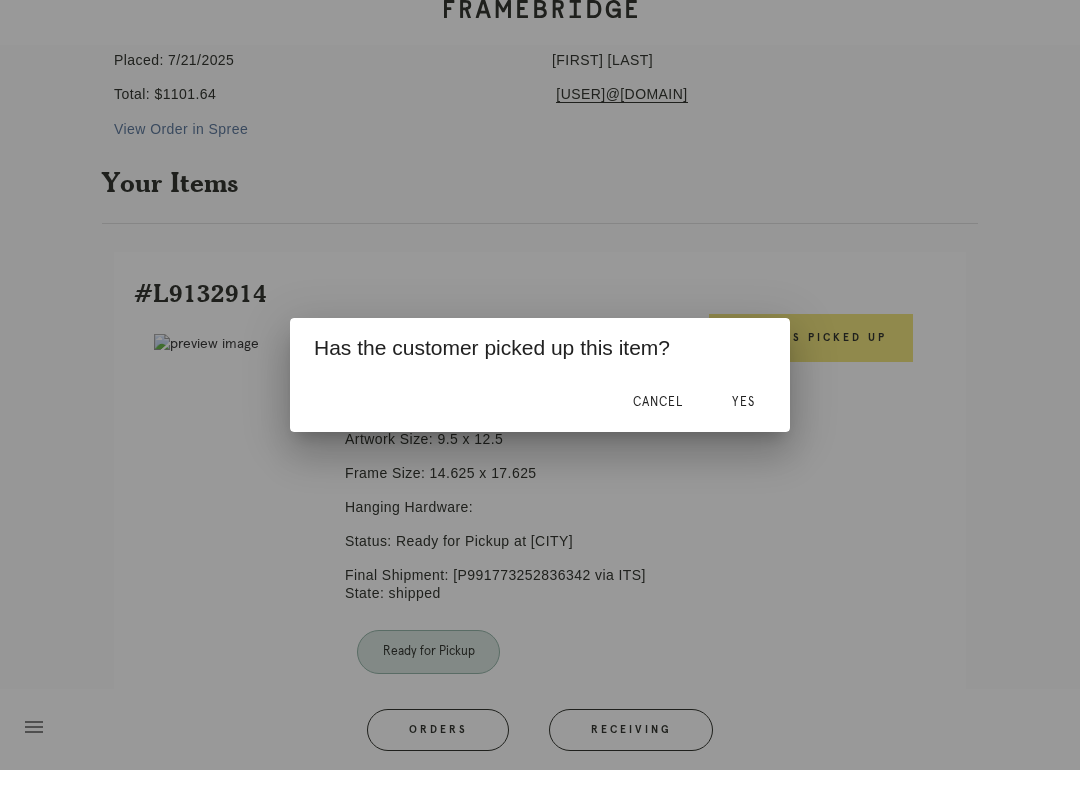 click on "Yes" at bounding box center [743, 422] 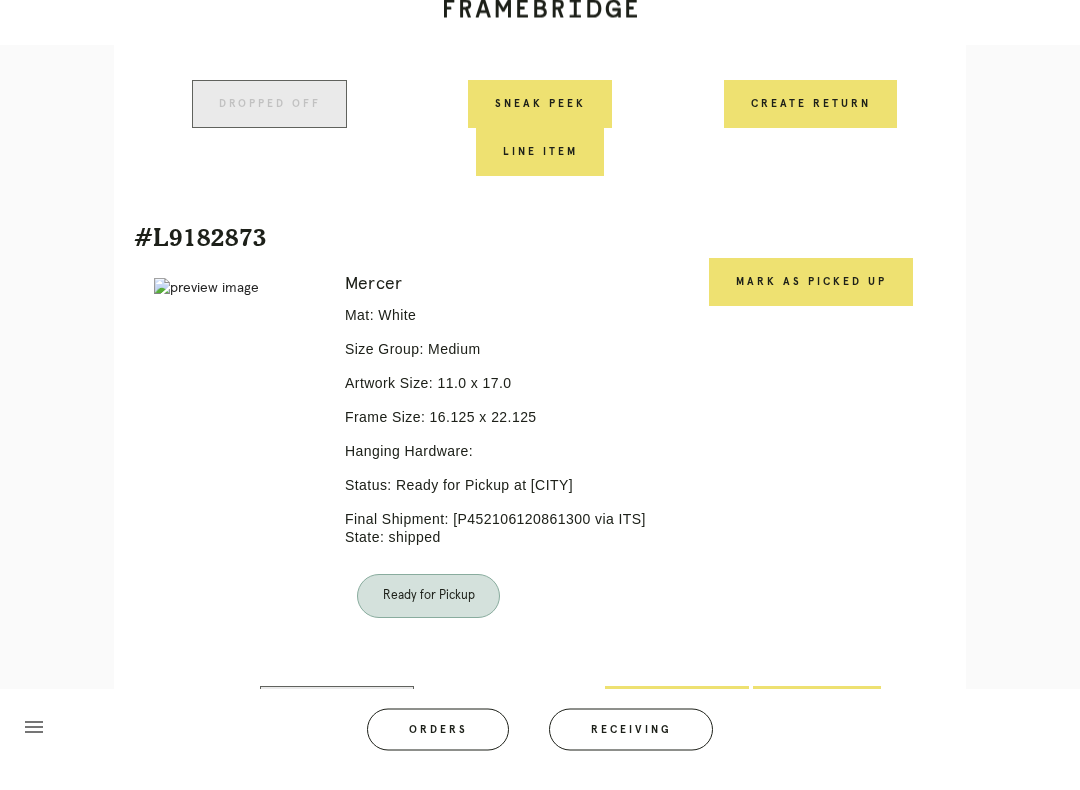 click on "Mark as Picked Up" at bounding box center [811, 303] 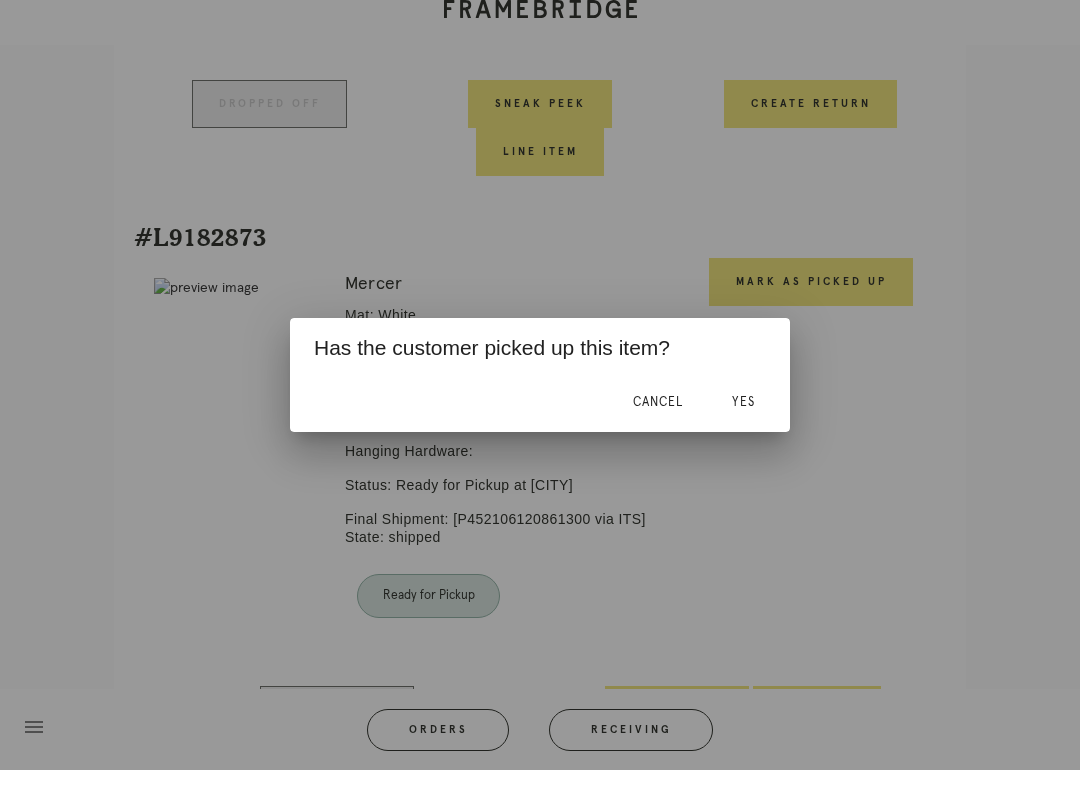 click on "Yes" at bounding box center (743, 422) 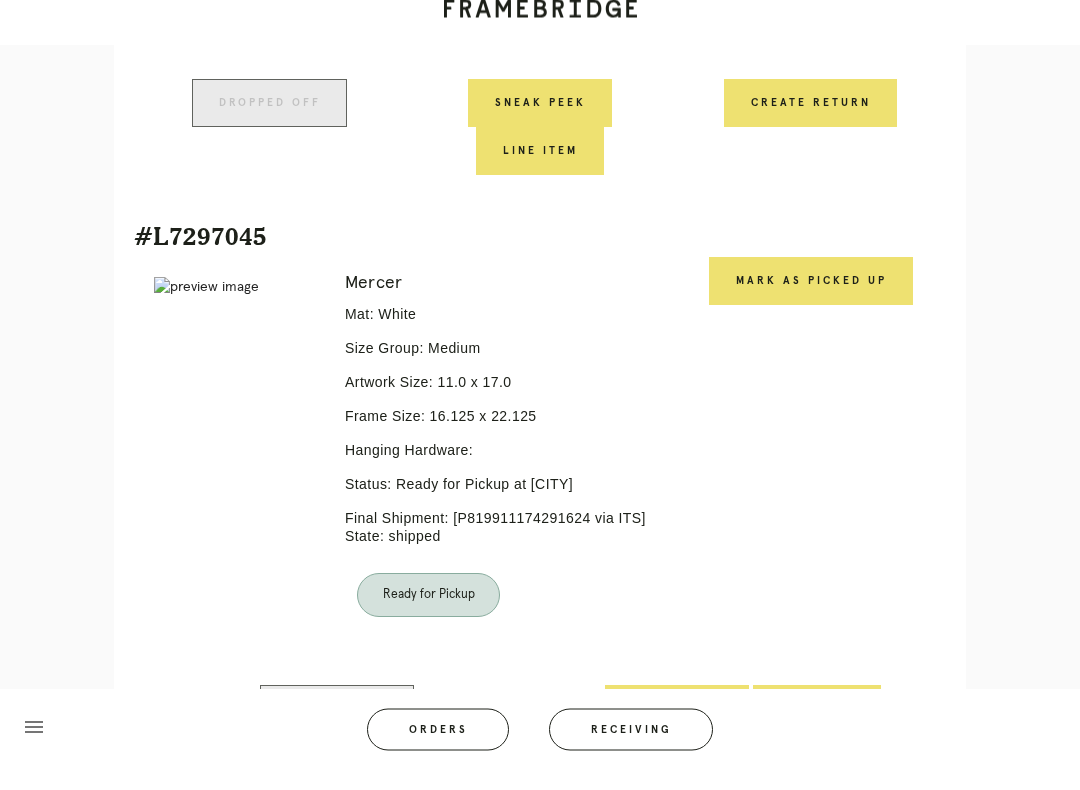 click on "Mark as Picked Up" at bounding box center (811, 302) 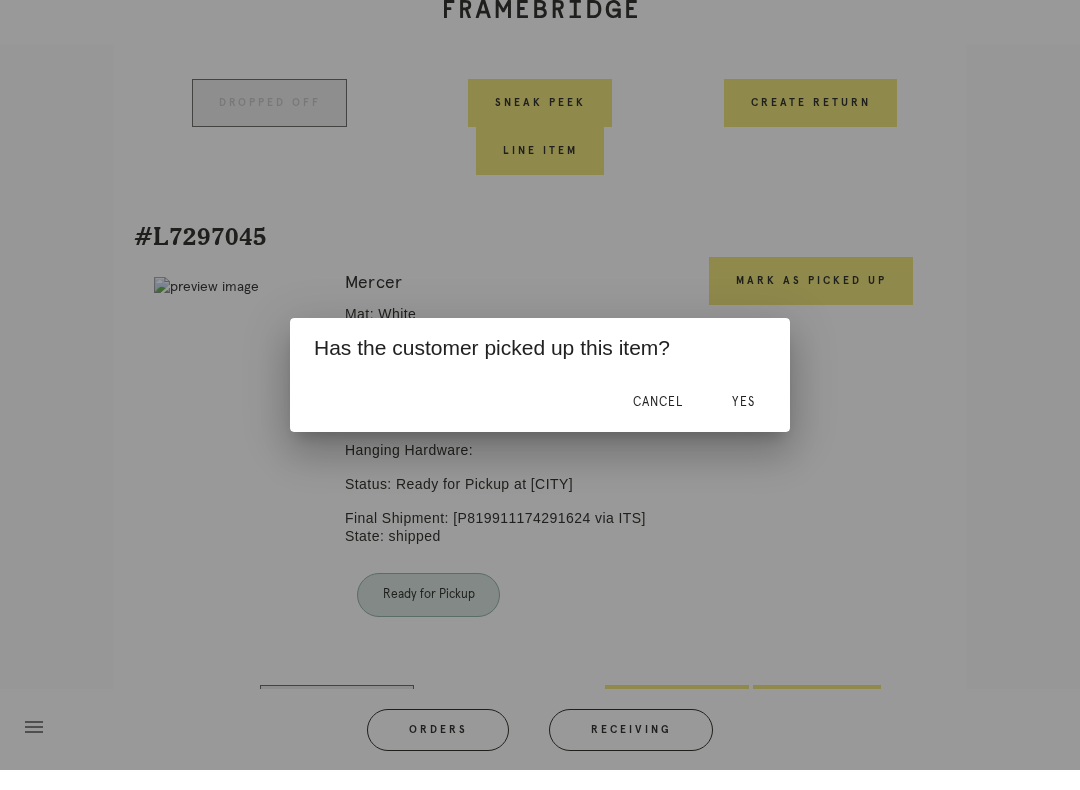 click on "Yes" at bounding box center [743, 422] 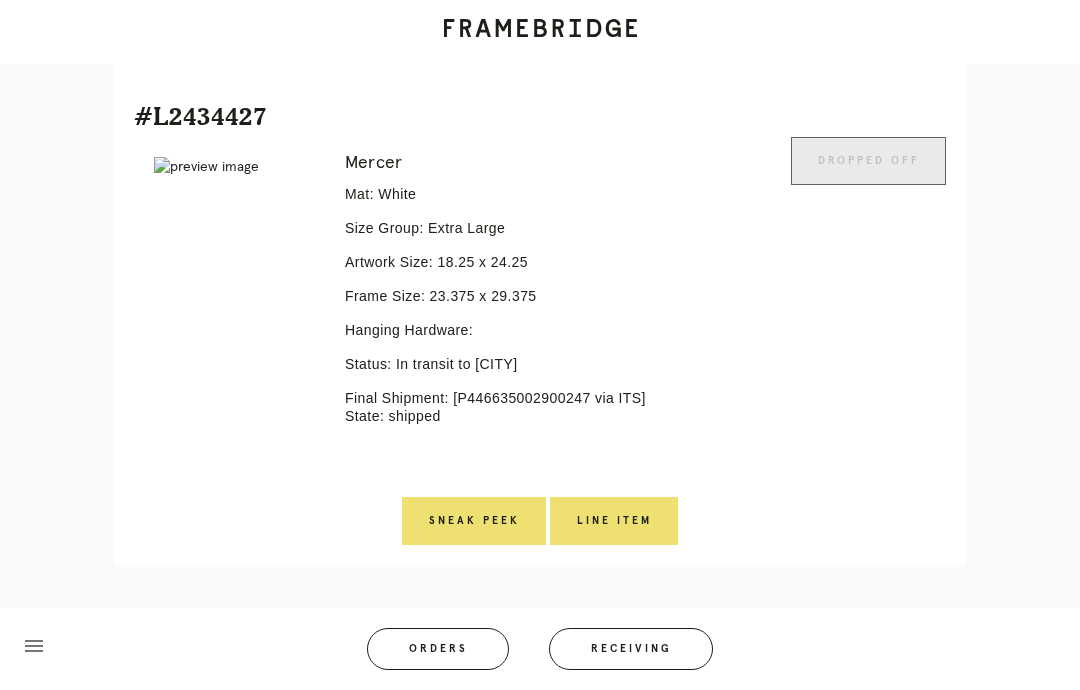 scroll, scrollTop: 2564, scrollLeft: 0, axis: vertical 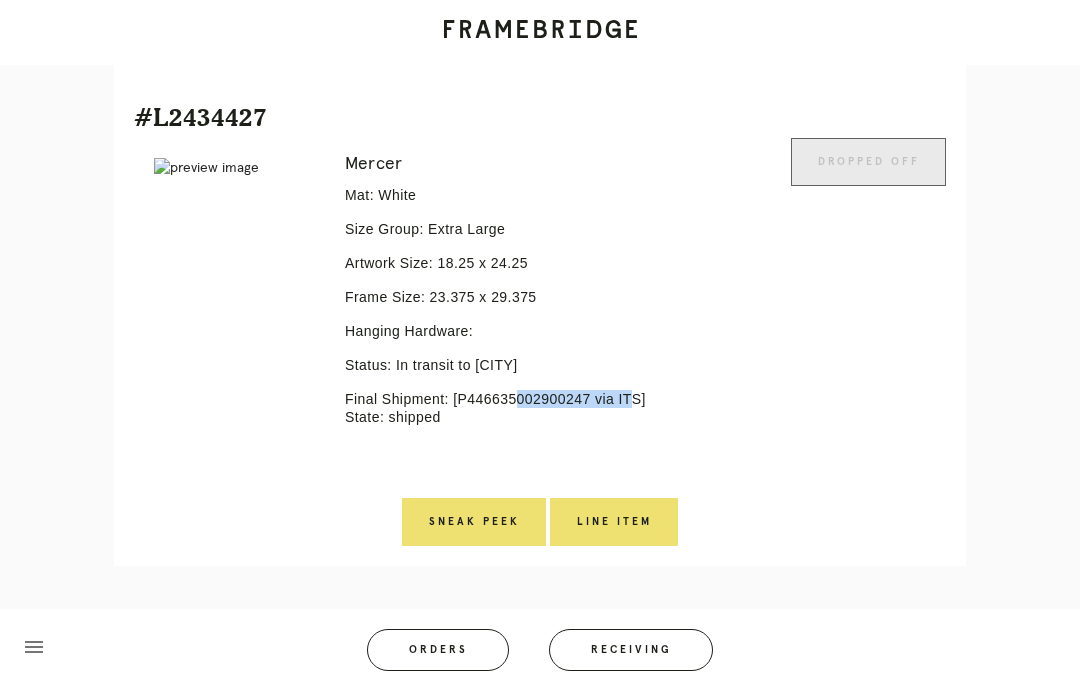 click on "Receiving" at bounding box center (631, 650) 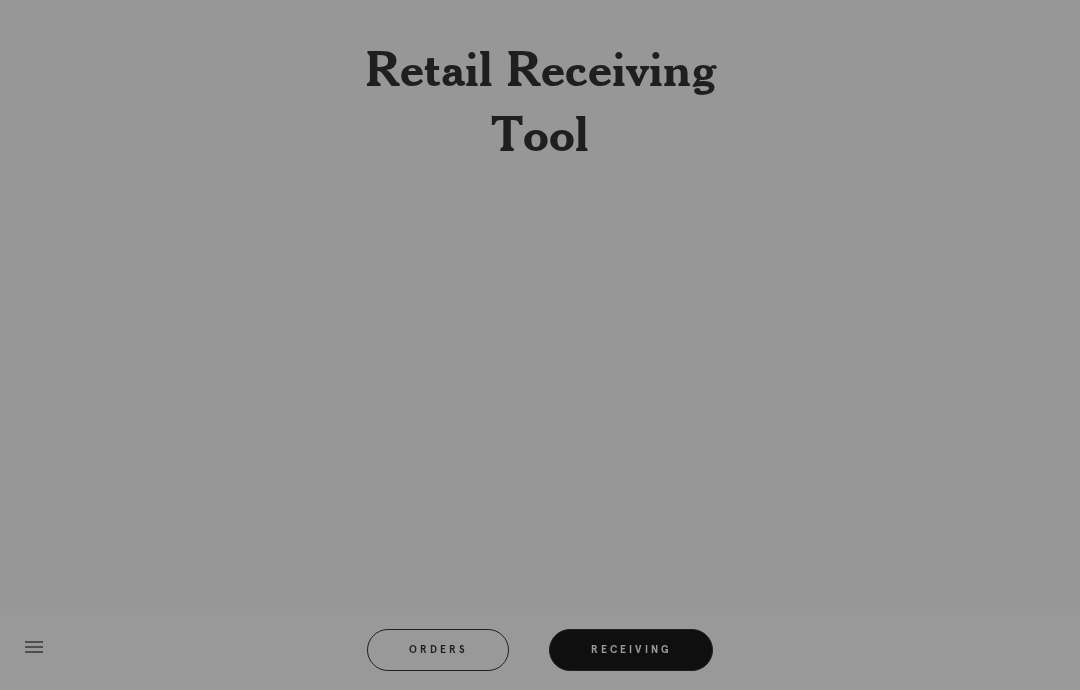 scroll, scrollTop: 80, scrollLeft: 0, axis: vertical 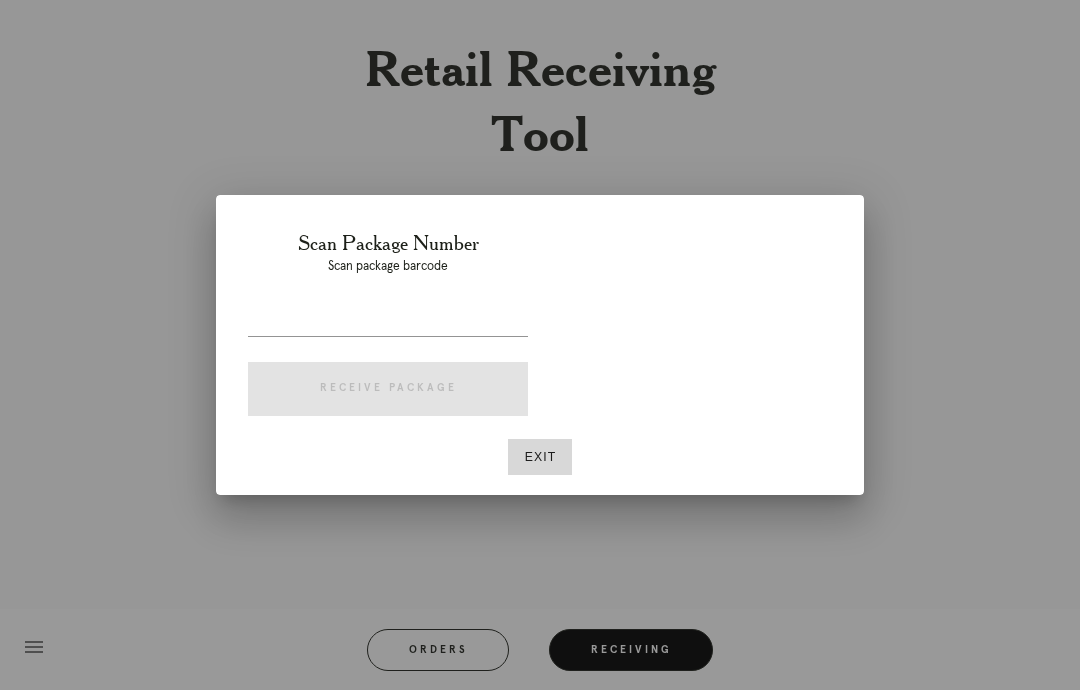 click at bounding box center (388, 320) 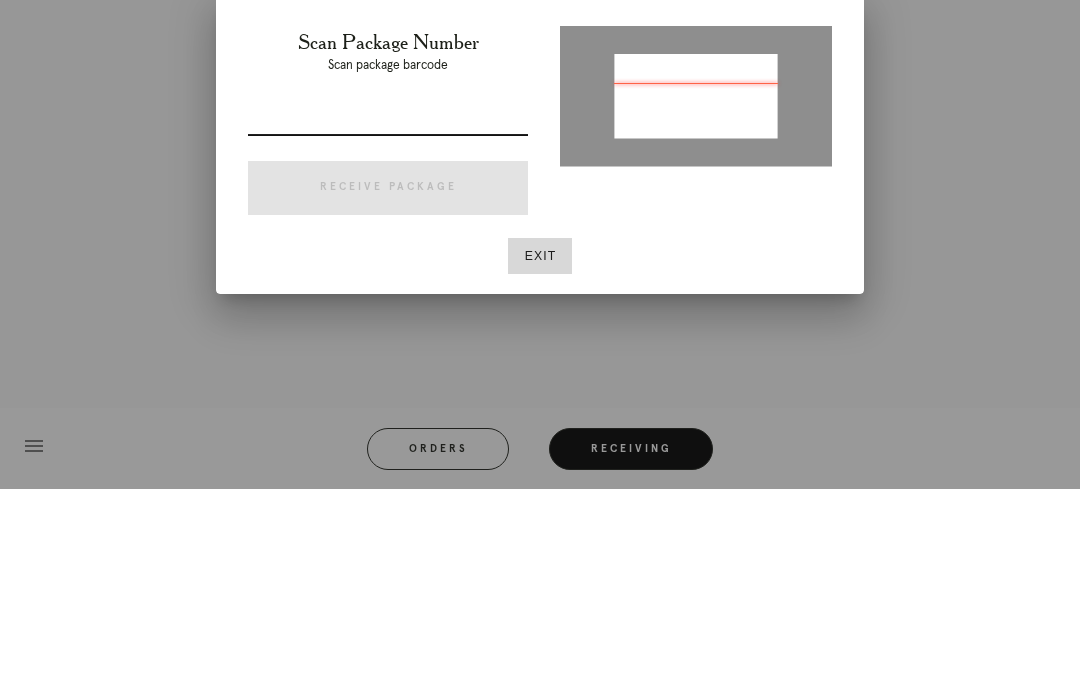 click at bounding box center [388, 320] 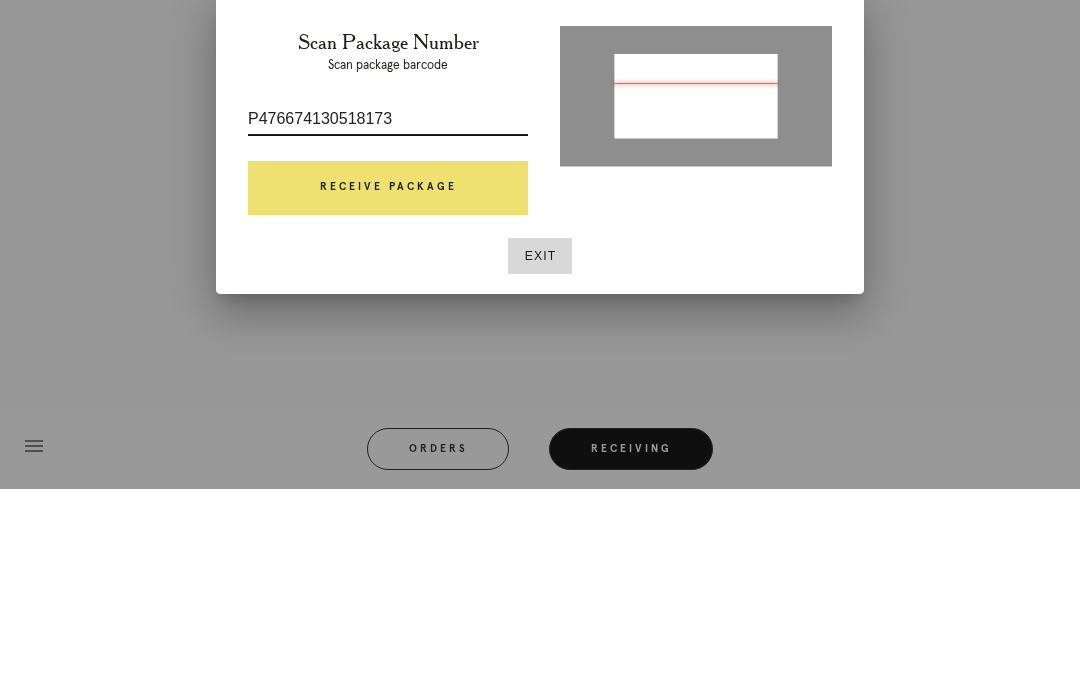 type on "P476674130518173" 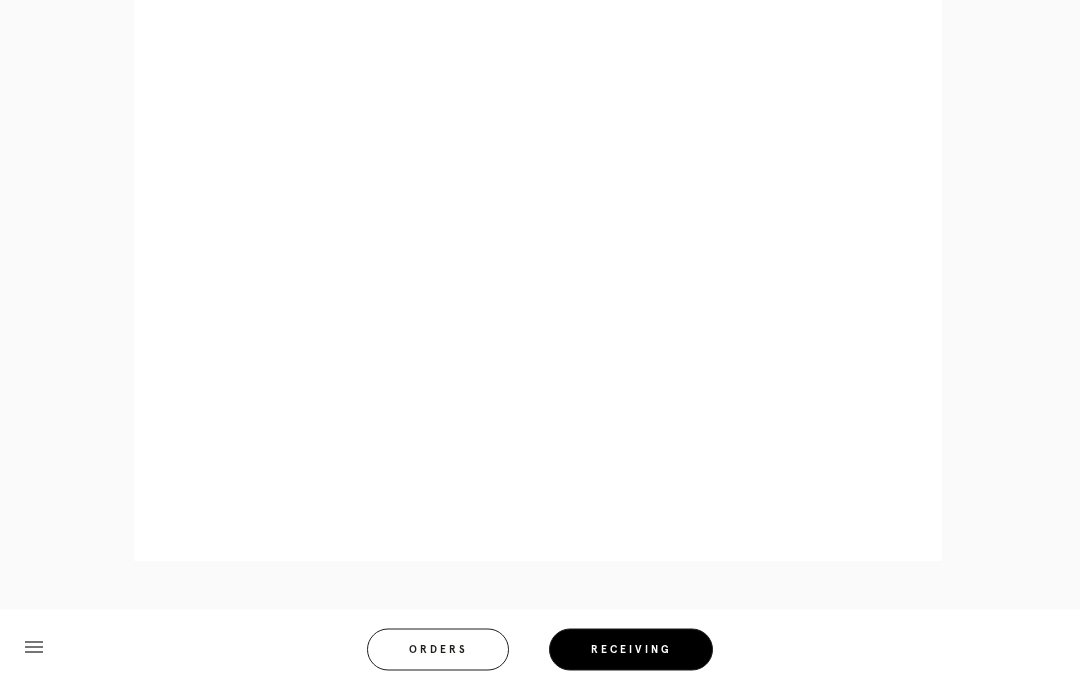 scroll, scrollTop: 893, scrollLeft: 0, axis: vertical 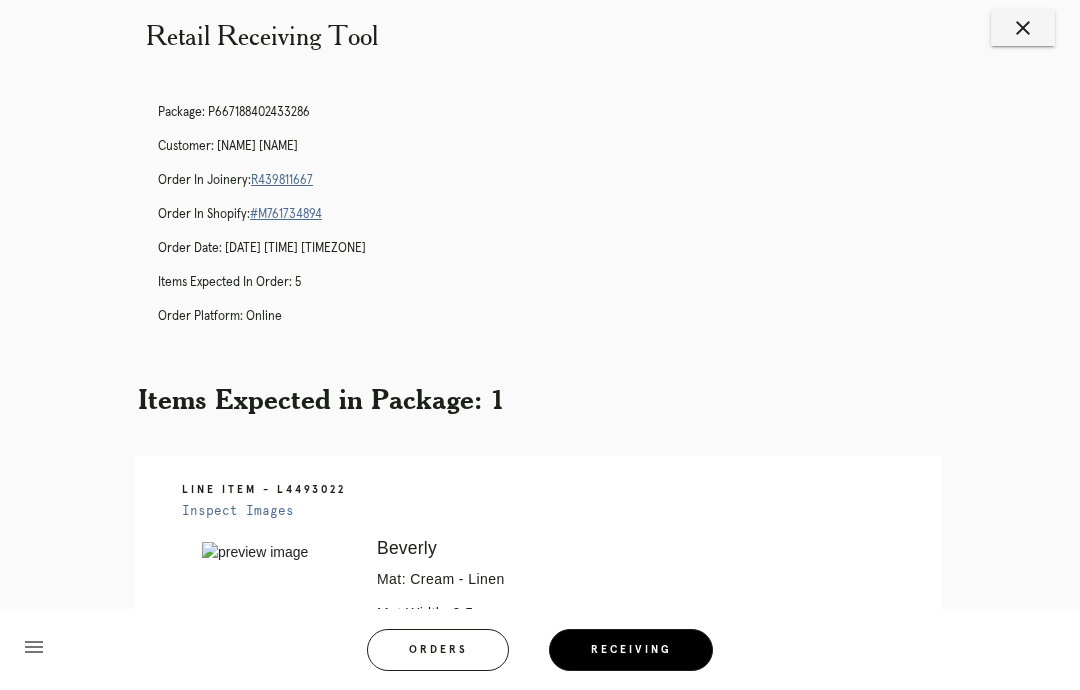 click on "R439811667" at bounding box center [282, 180] 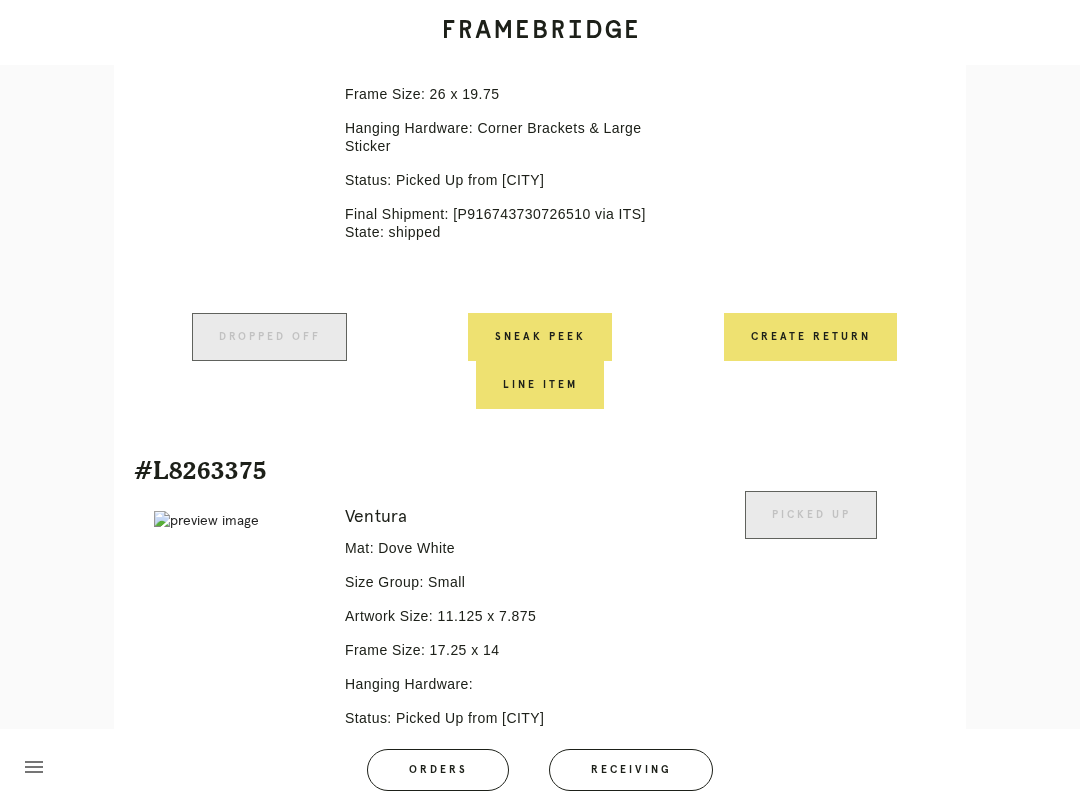scroll, scrollTop: 594, scrollLeft: 0, axis: vertical 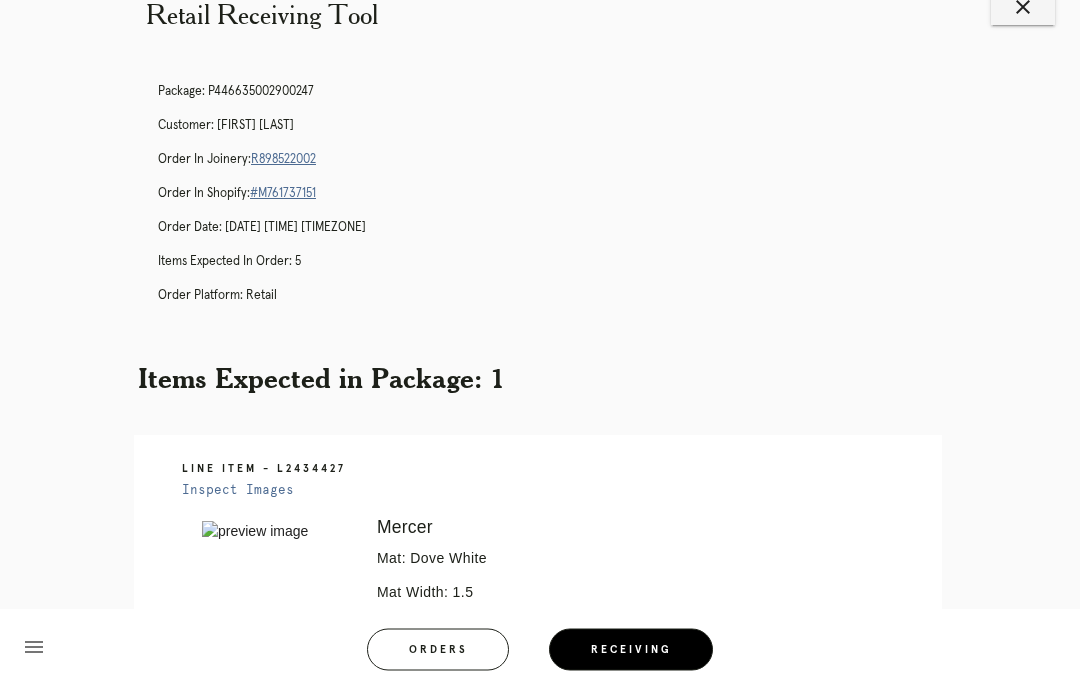 click on "R898522002" at bounding box center (283, 160) 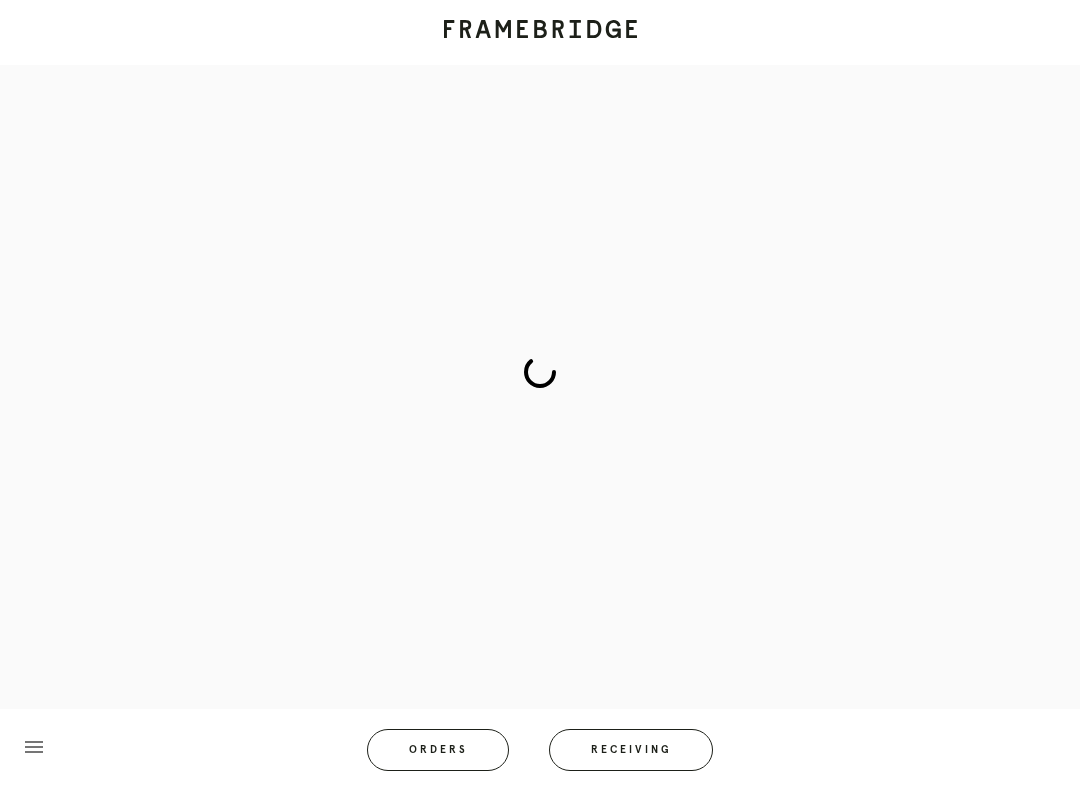 scroll, scrollTop: 0, scrollLeft: 0, axis: both 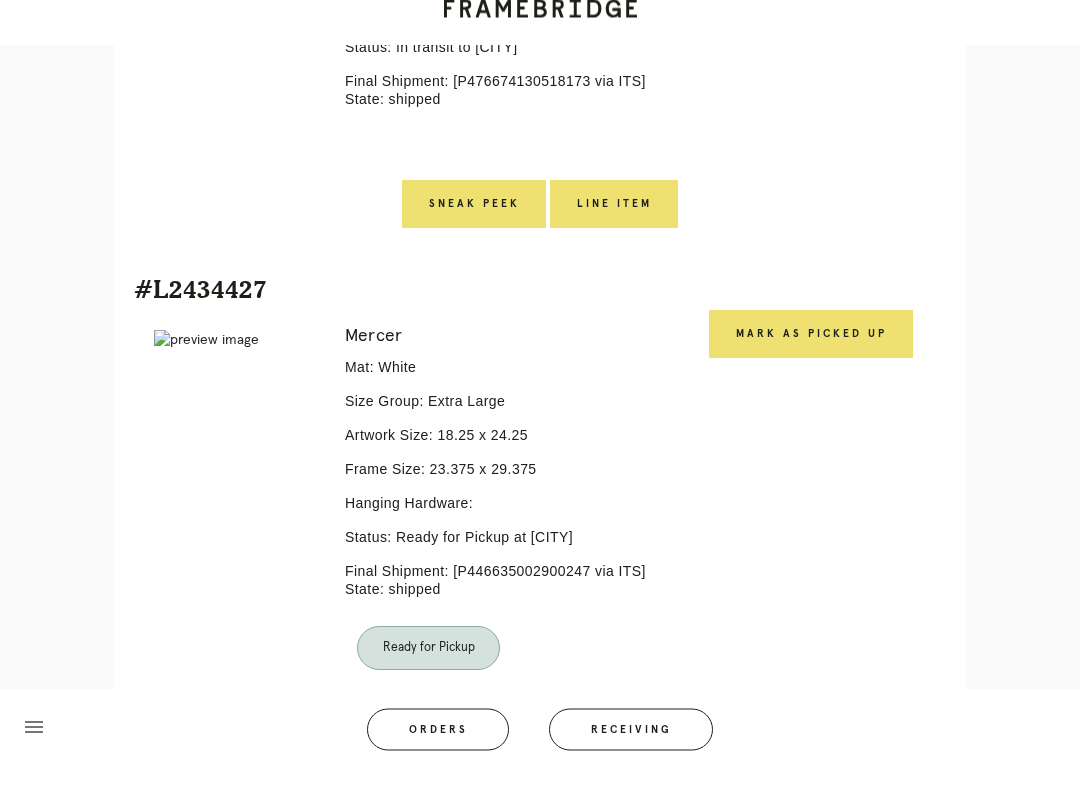 click on "Mark as Picked Up" at bounding box center (811, 355) 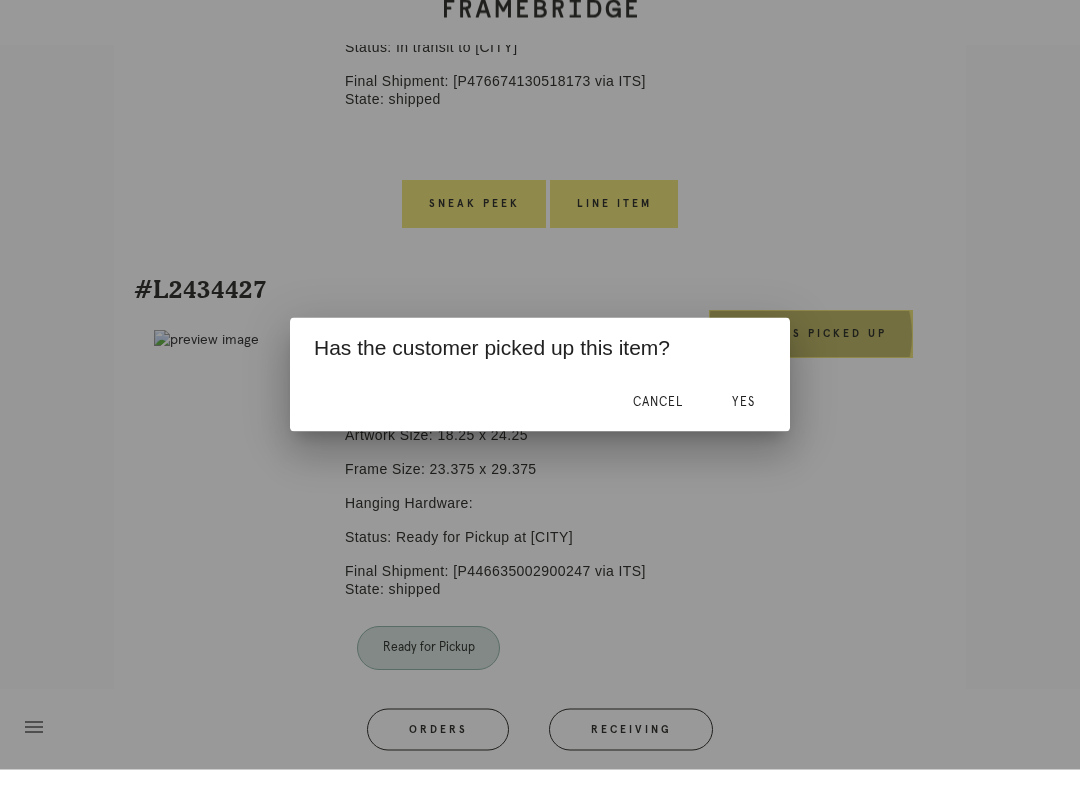 scroll, scrollTop: 2357, scrollLeft: 0, axis: vertical 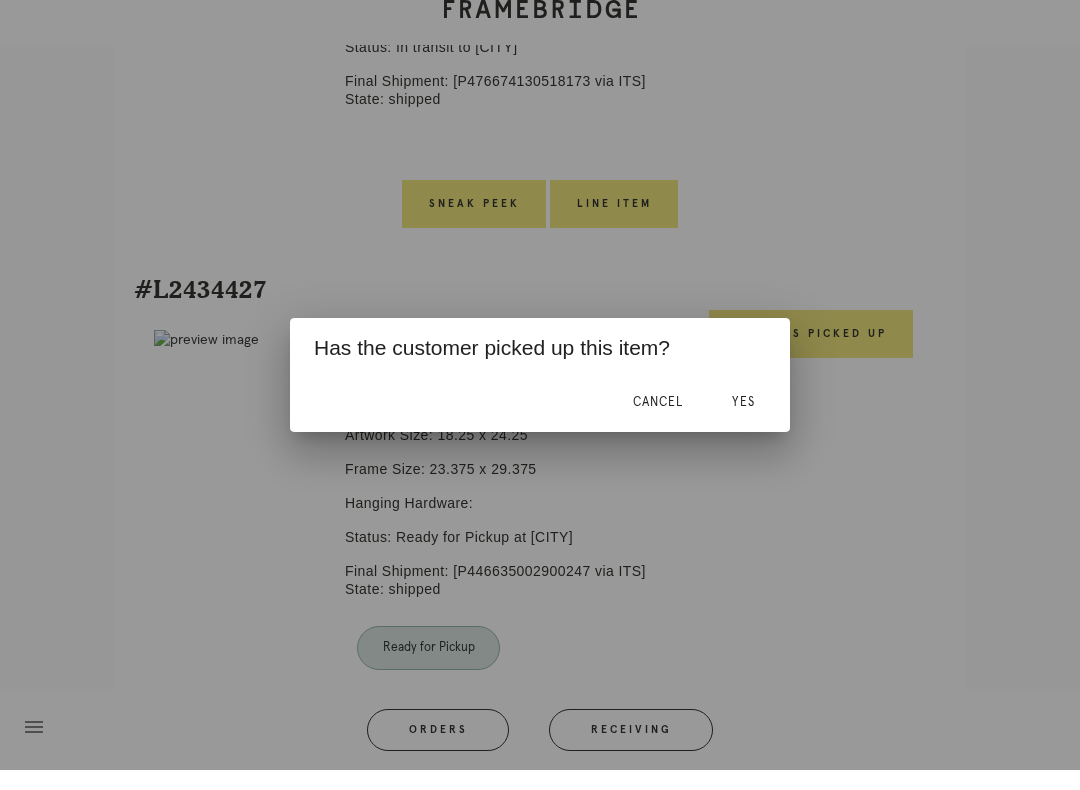click on "Yes" at bounding box center (743, 422) 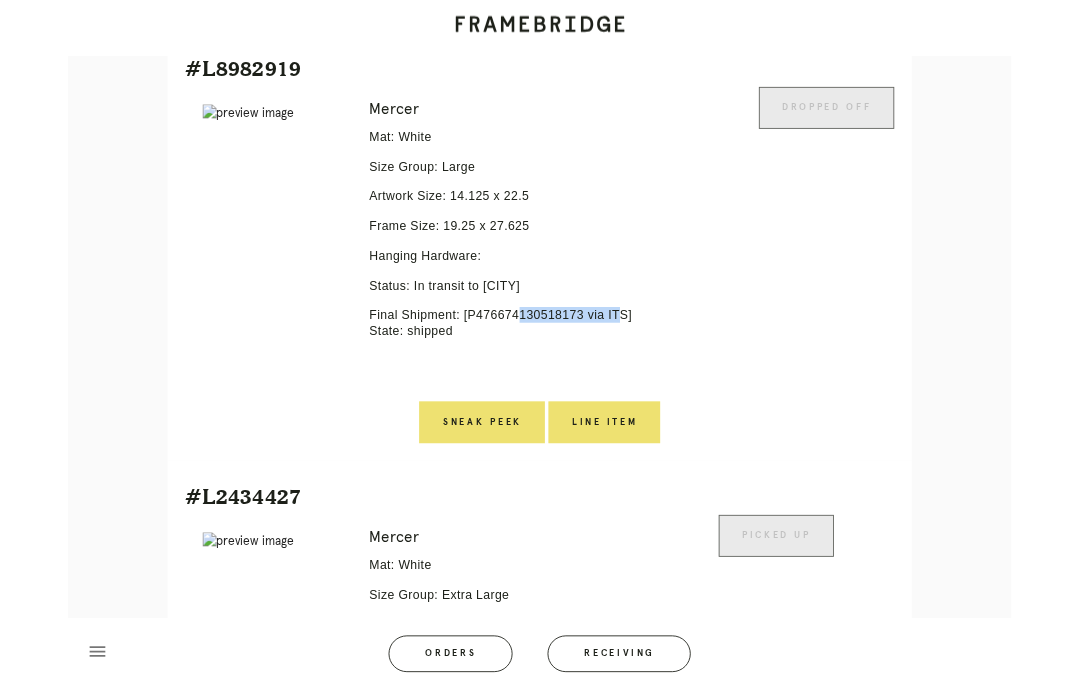 scroll, scrollTop: 2098, scrollLeft: 0, axis: vertical 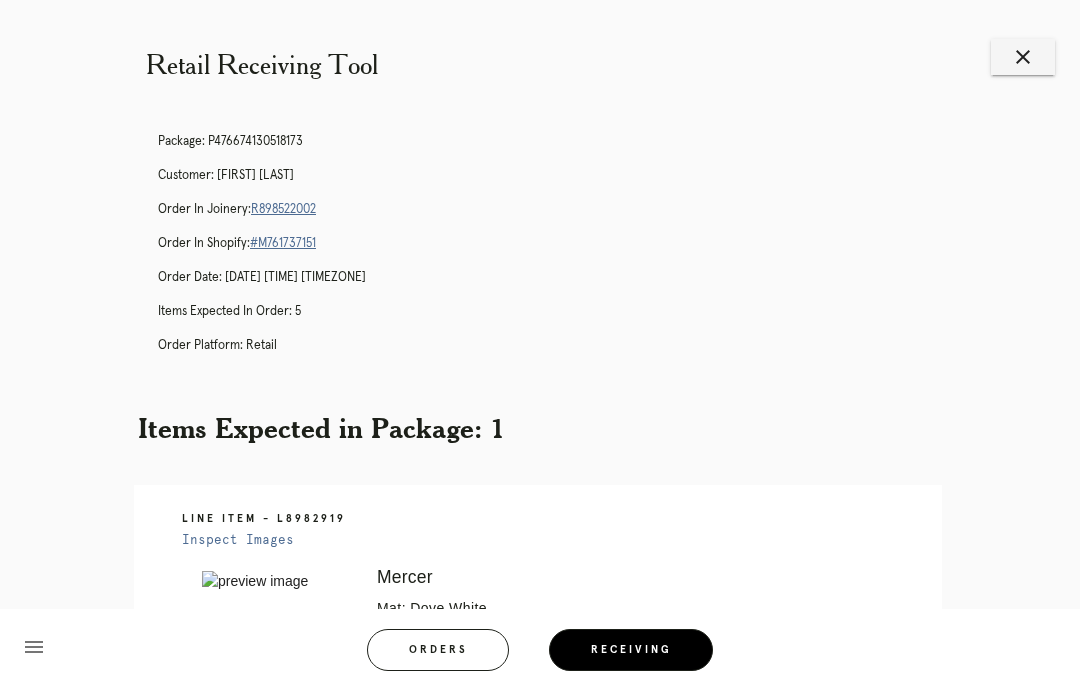click on "R898522002" at bounding box center [283, 209] 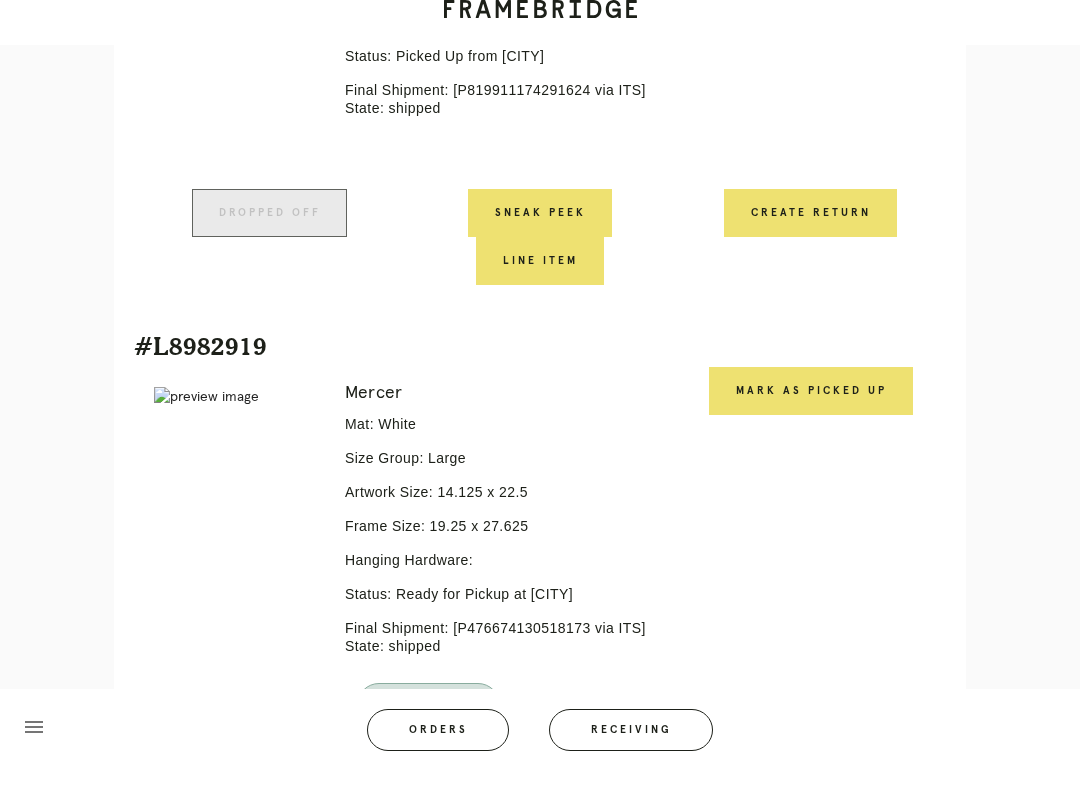 scroll, scrollTop: 1836, scrollLeft: 0, axis: vertical 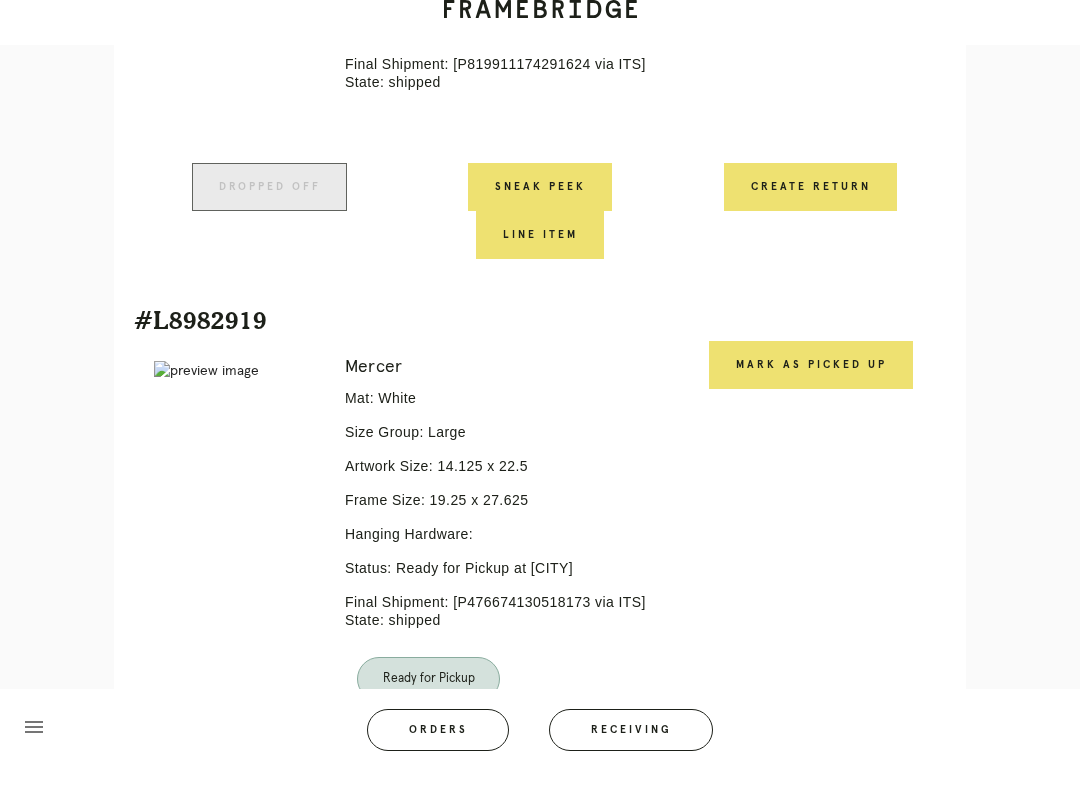 click on "Mark as Picked Up" at bounding box center (811, 385) 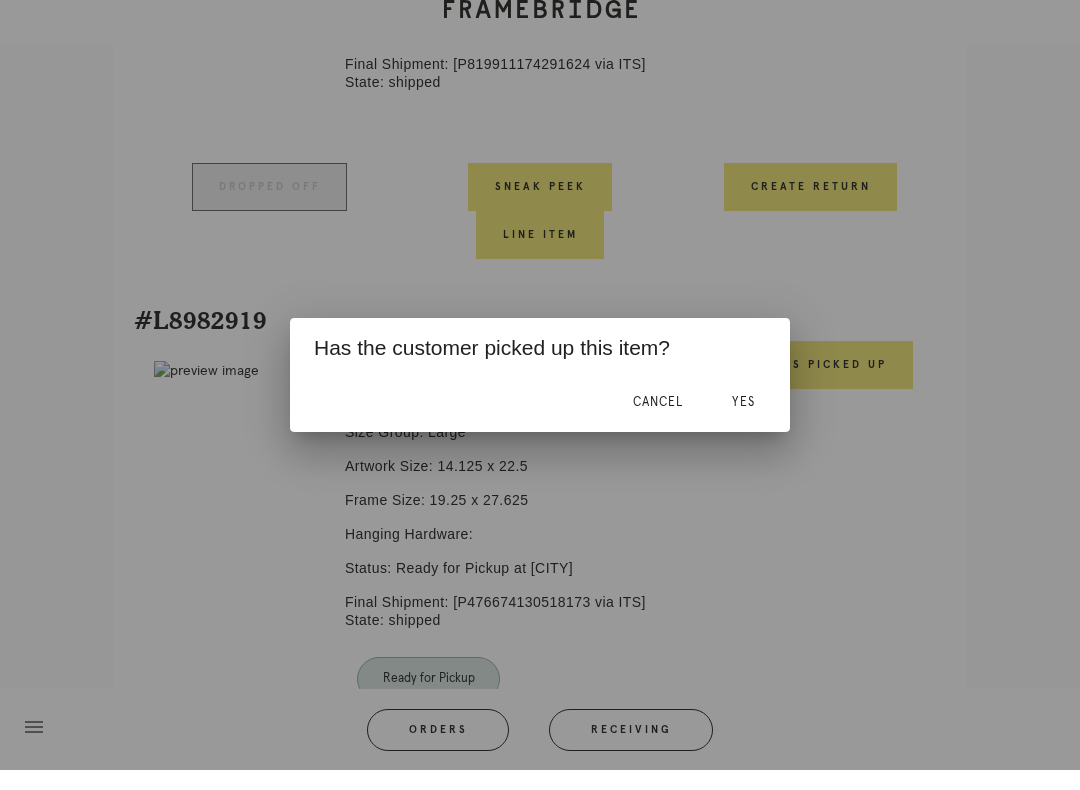 click on "Yes" at bounding box center [743, 422] 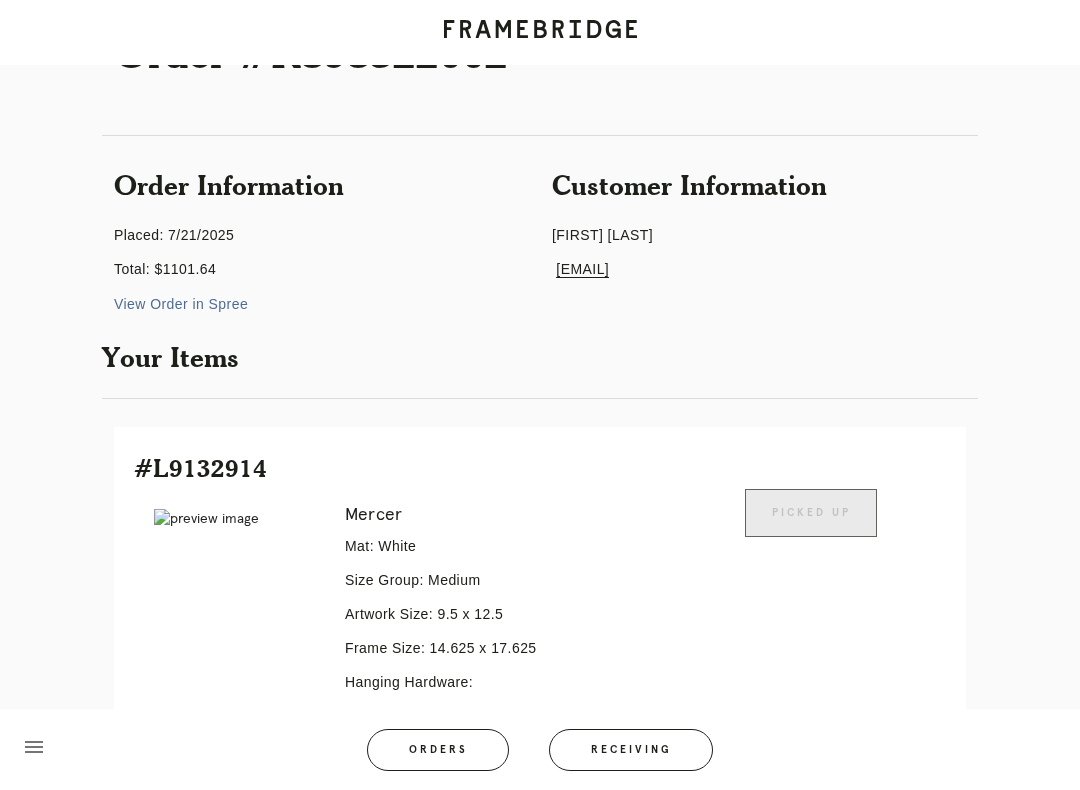 scroll, scrollTop: 0, scrollLeft: 0, axis: both 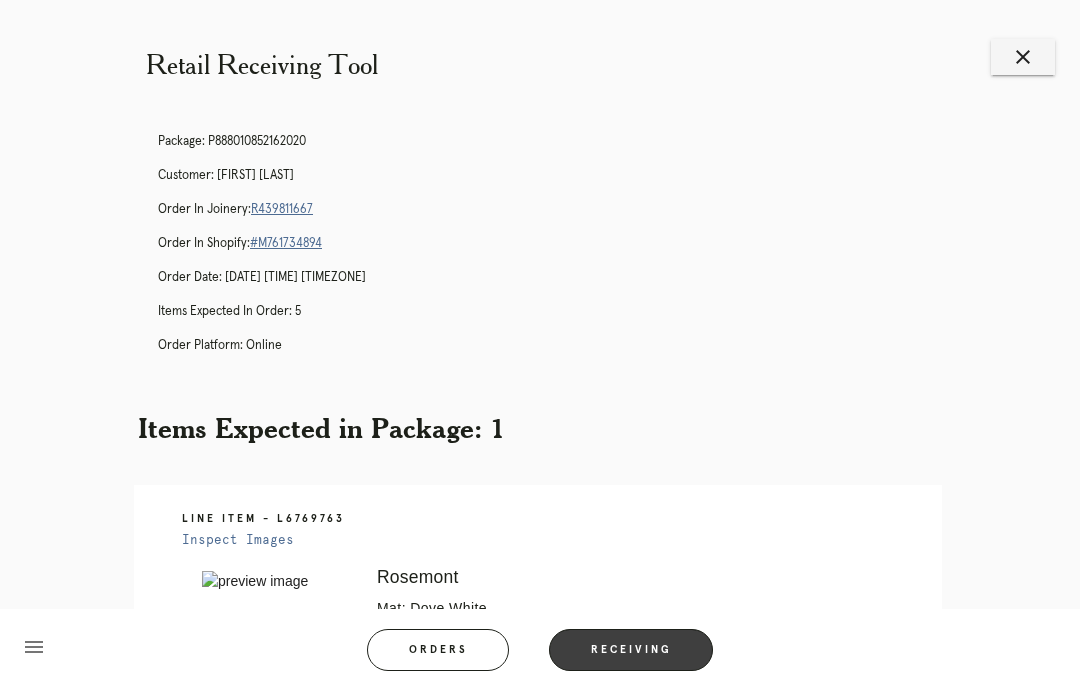 click on "Receiving" at bounding box center [631, 650] 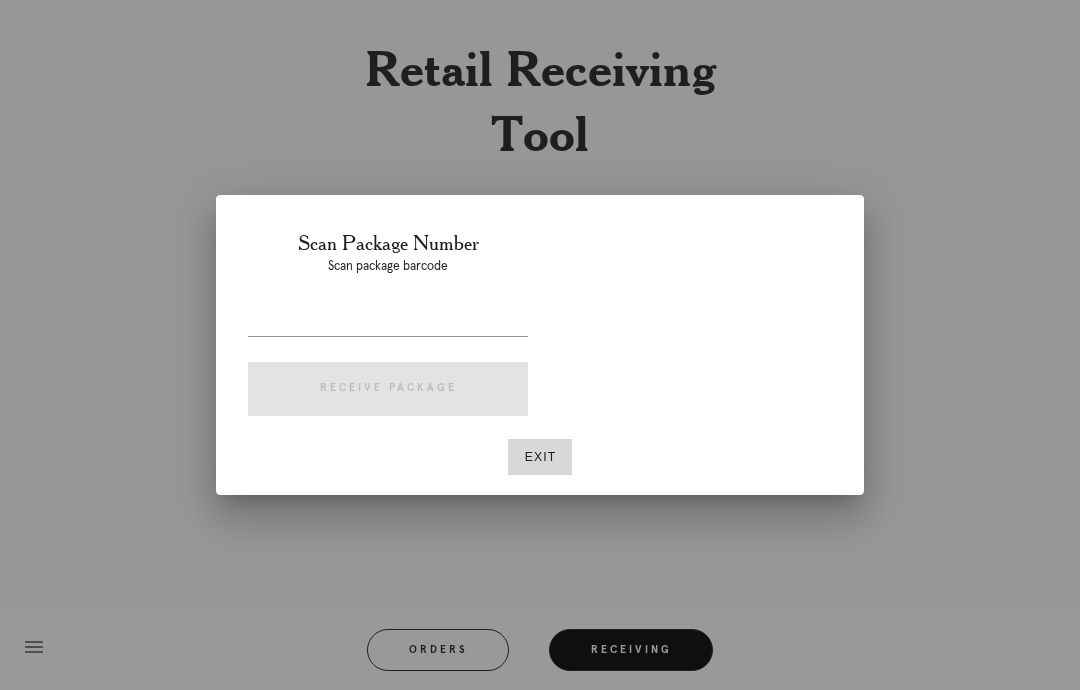 scroll, scrollTop: 0, scrollLeft: 0, axis: both 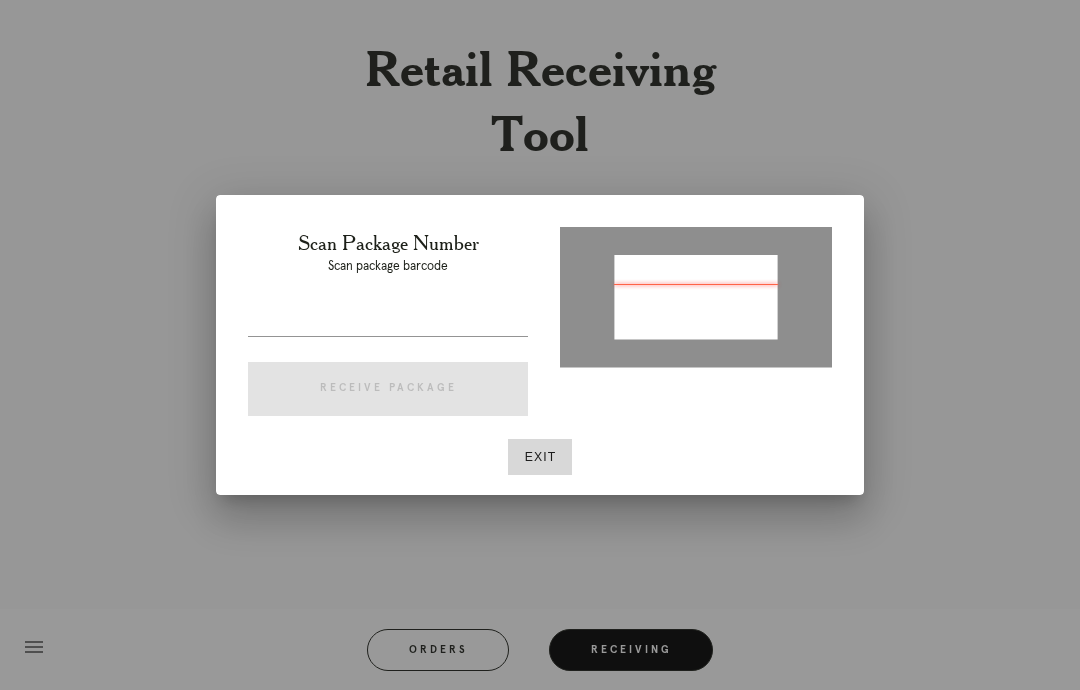 type on "[NUMBER]" 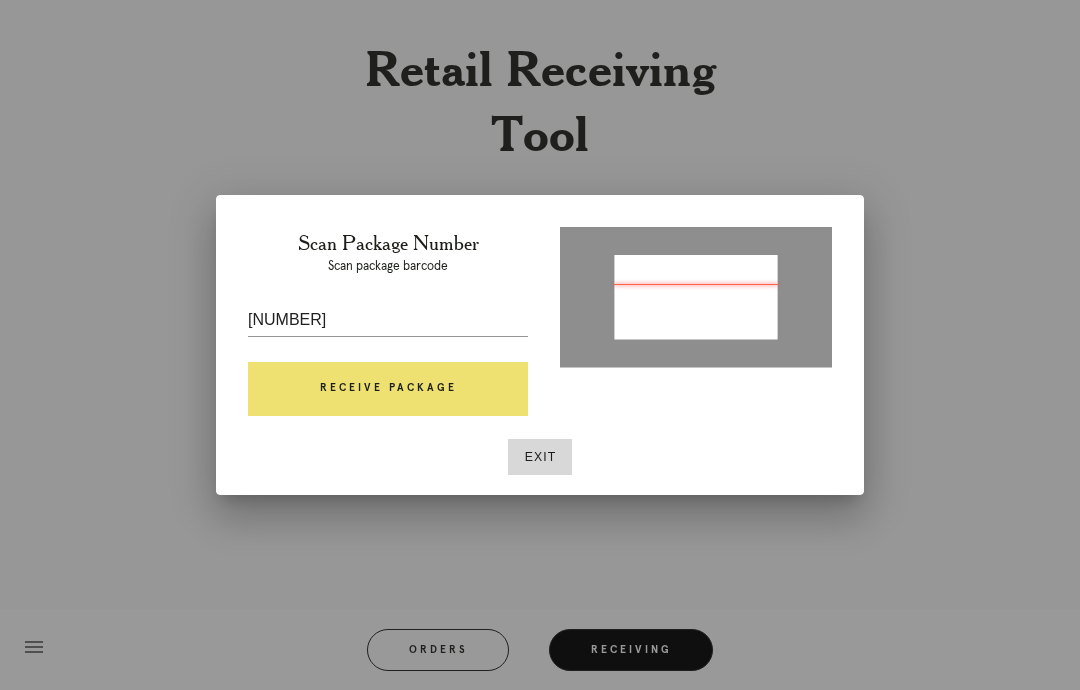 click on "Receive Package" at bounding box center [388, 389] 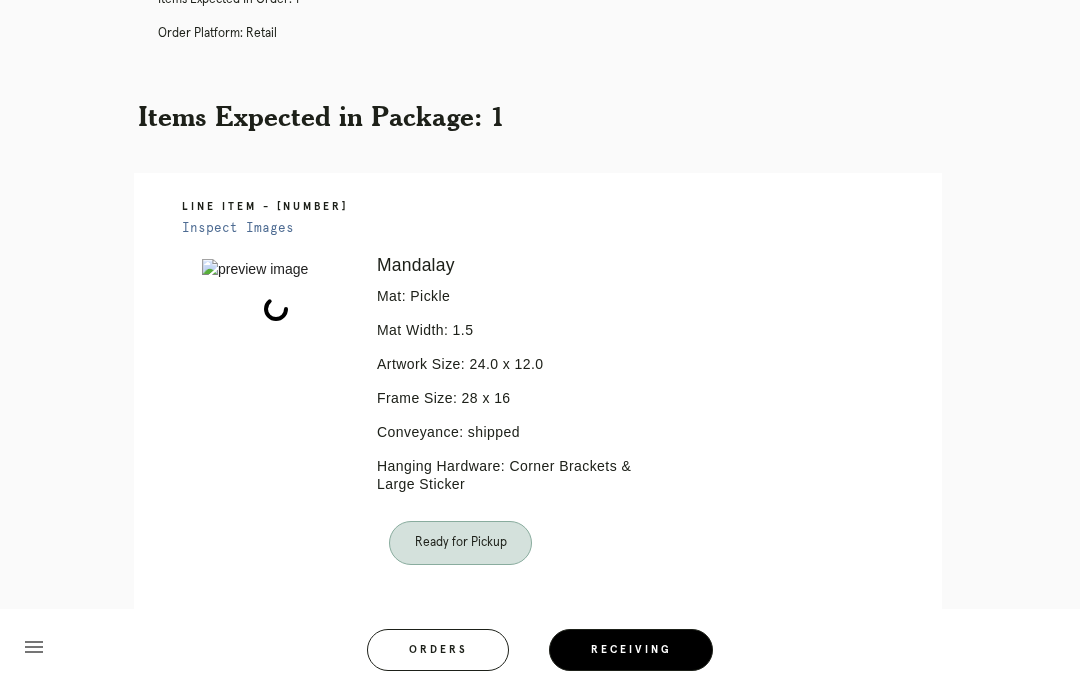 scroll, scrollTop: 323, scrollLeft: 0, axis: vertical 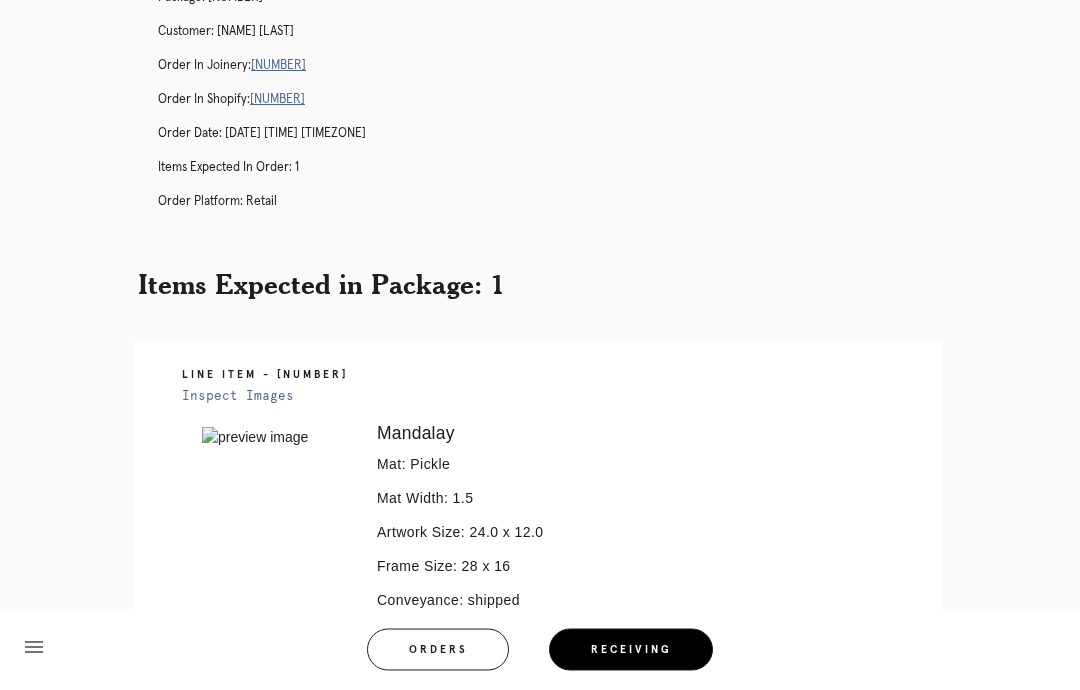 click on "[NUMBER]" at bounding box center (278, 66) 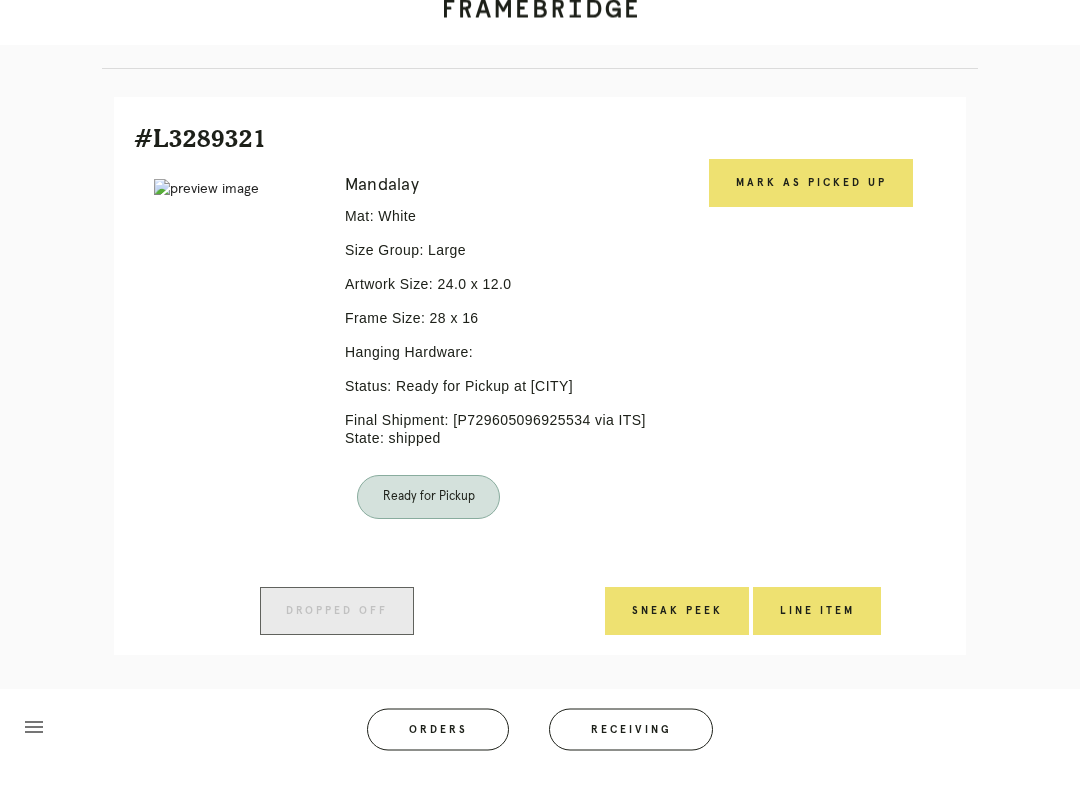 scroll, scrollTop: 416, scrollLeft: 0, axis: vertical 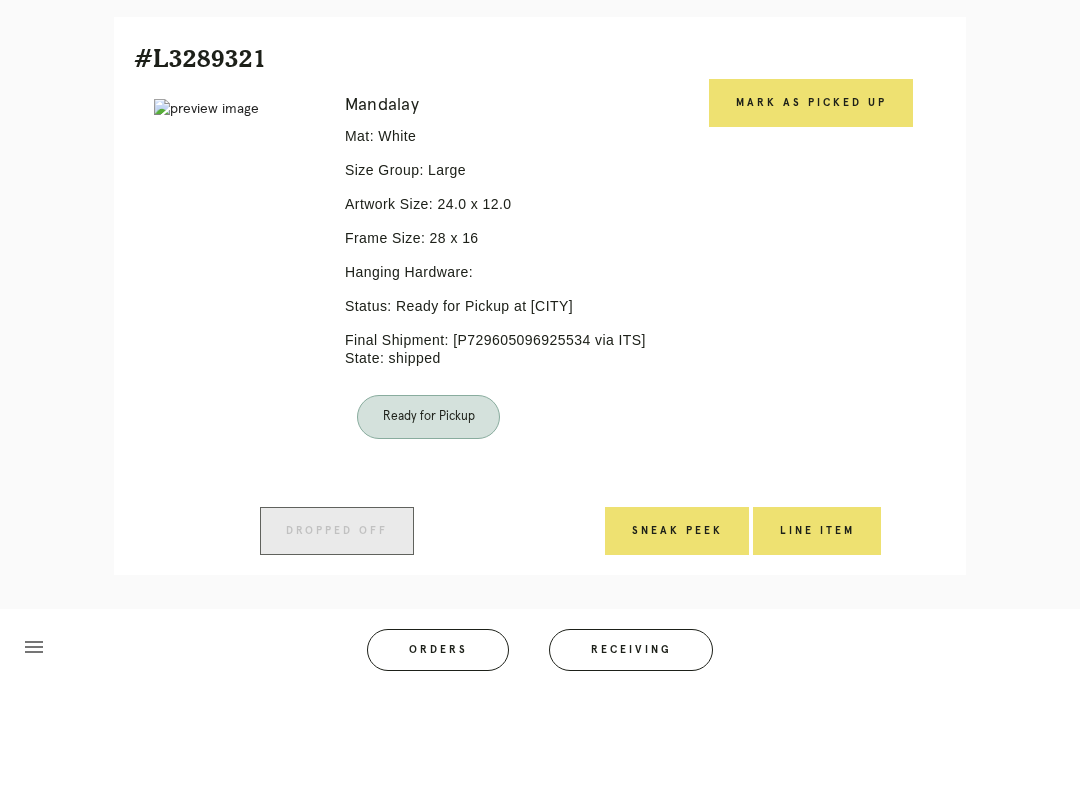 click on "Mark as Picked Up" at bounding box center (811, 203) 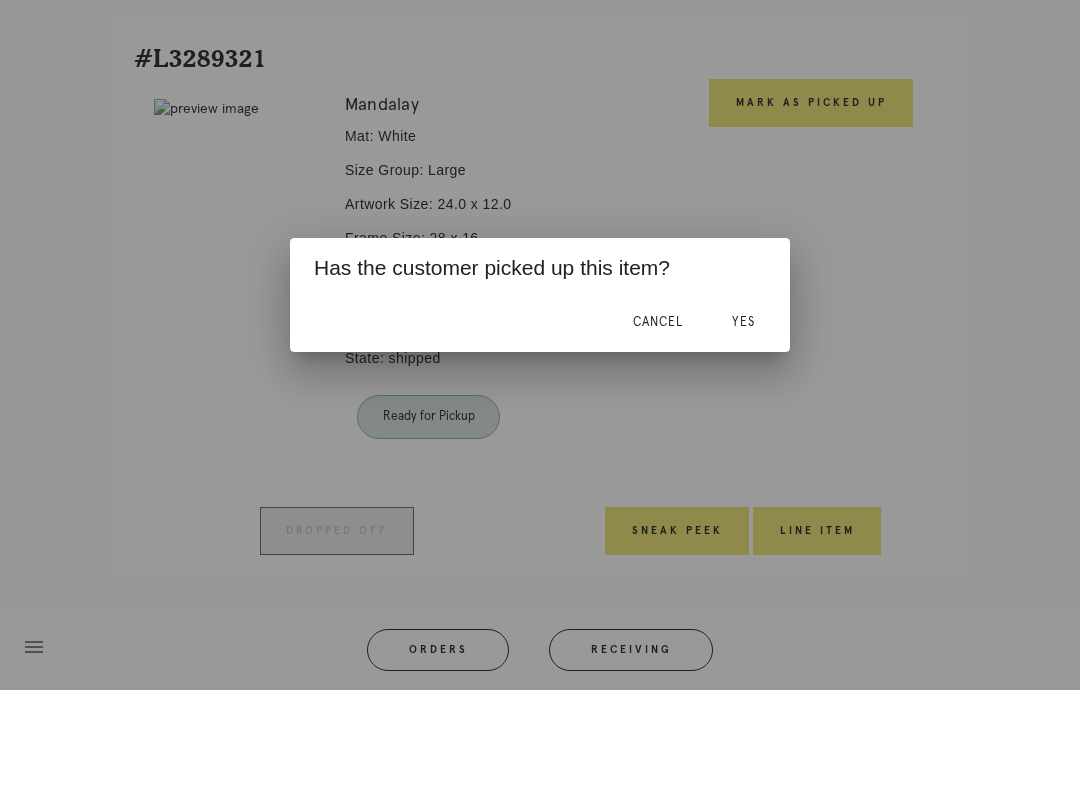click on "Yes" at bounding box center (743, 422) 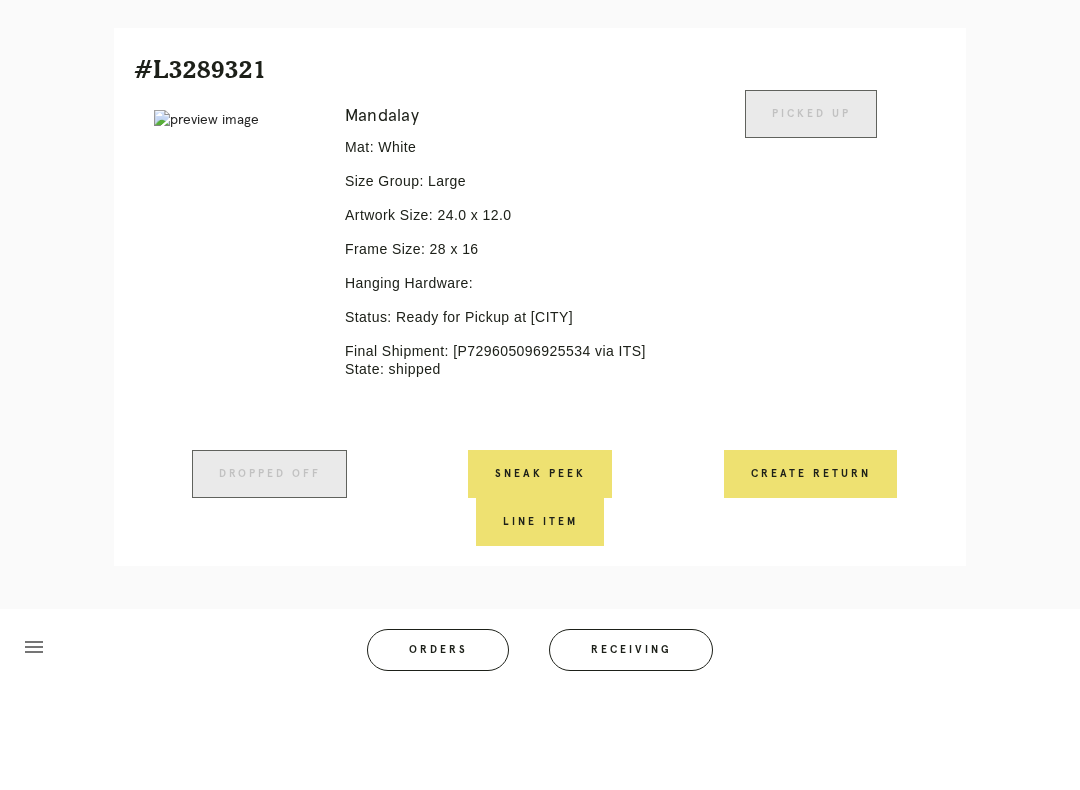 scroll, scrollTop: 409, scrollLeft: 0, axis: vertical 